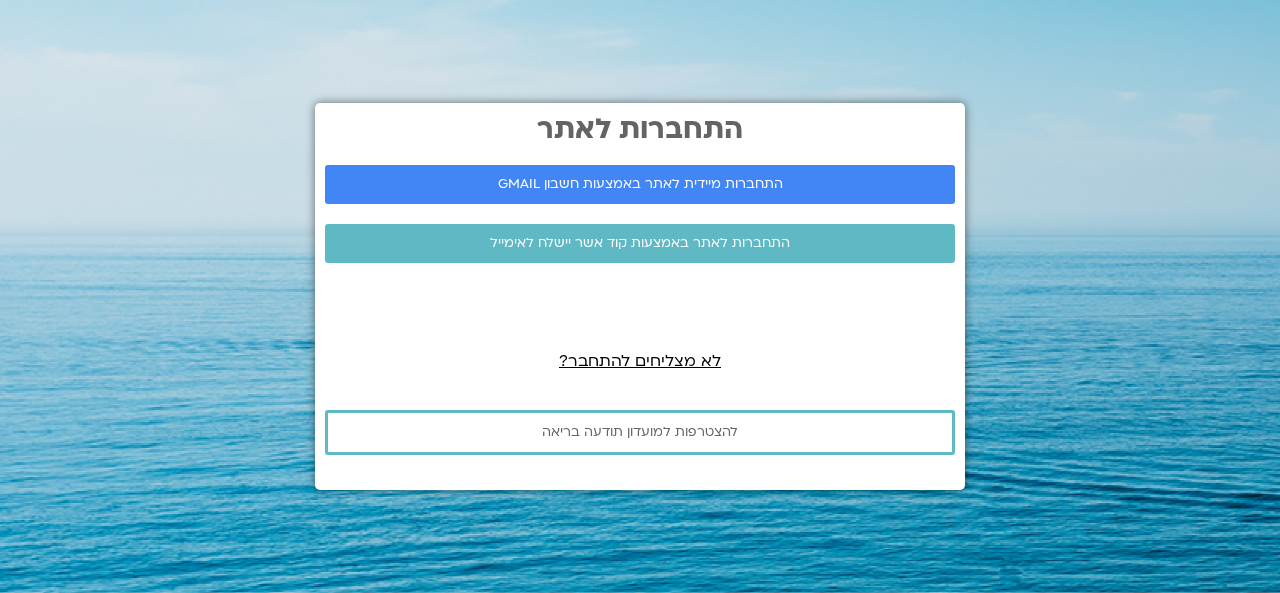 scroll, scrollTop: 0, scrollLeft: 0, axis: both 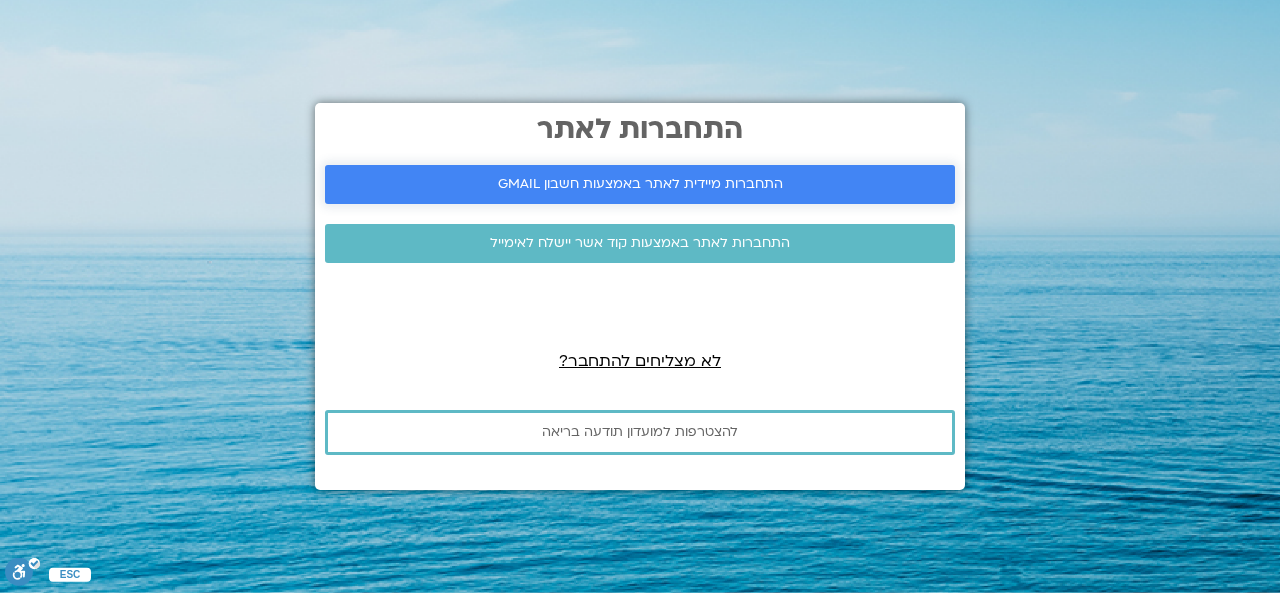 click on "התחברות מיידית לאתר באמצעות חשבון GMAIL" at bounding box center [640, 184] 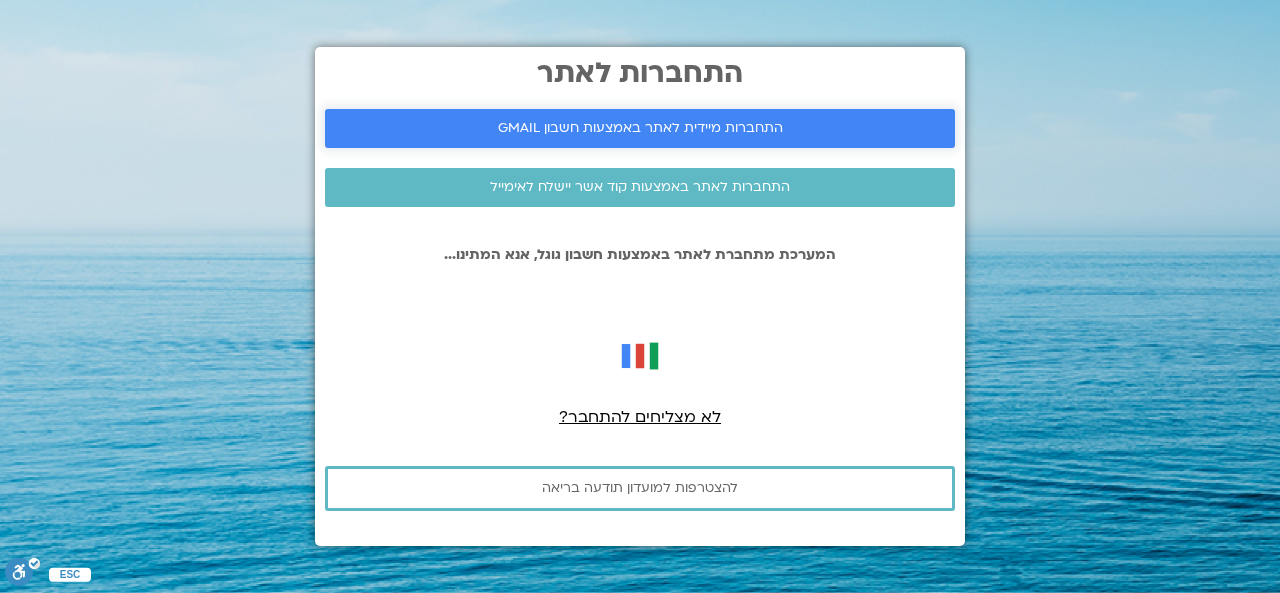 click on "התחברות מיידית לאתר באמצעות חשבון GMAIL" at bounding box center (640, 128) 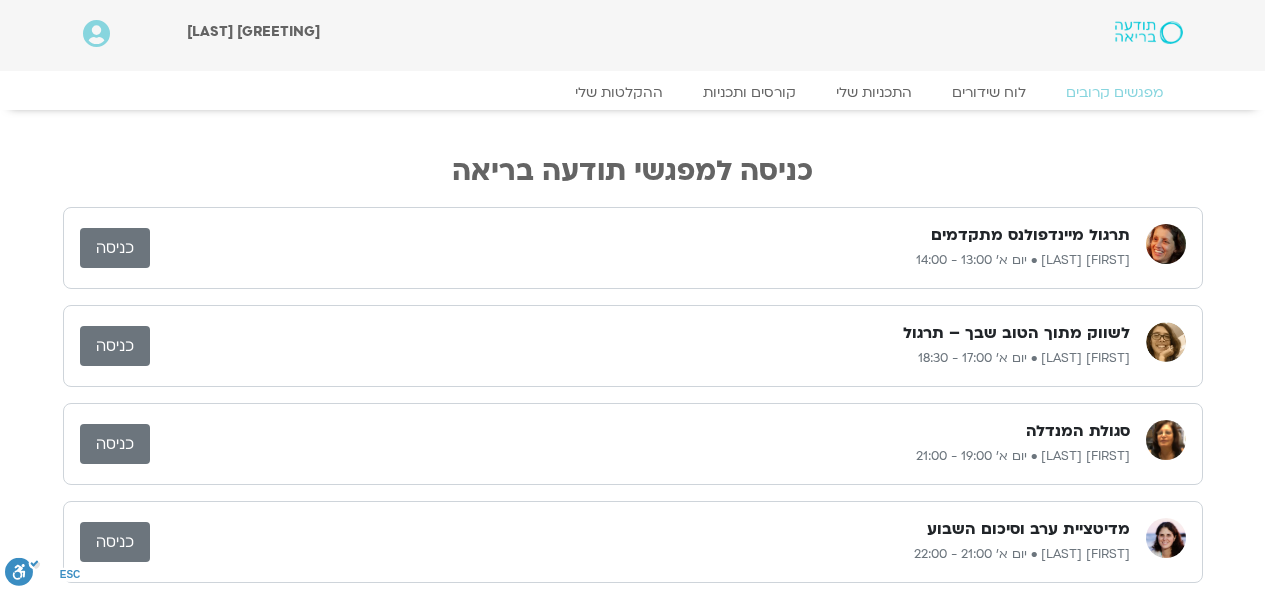 scroll, scrollTop: 0, scrollLeft: 0, axis: both 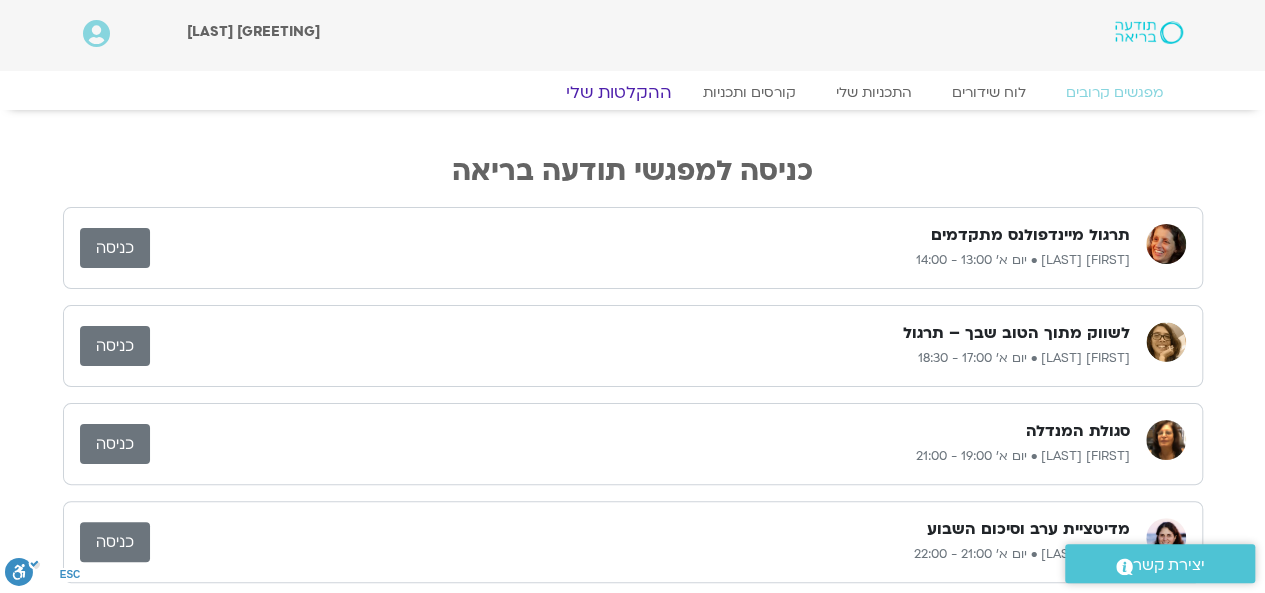 click on "ההקלטות שלי" 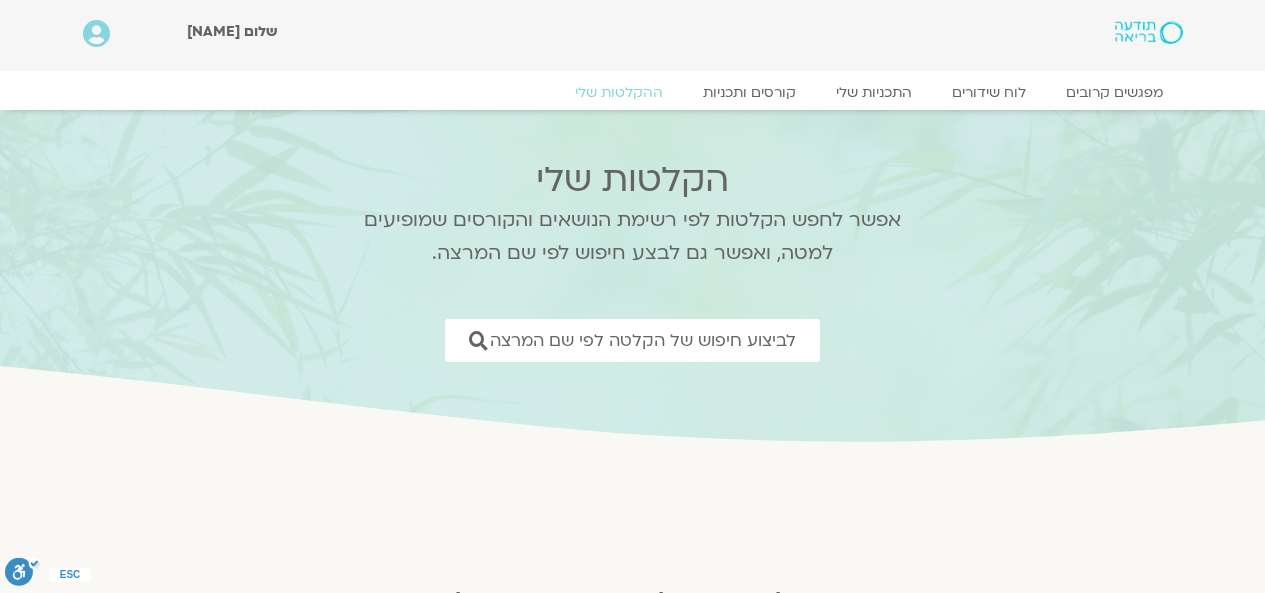 scroll, scrollTop: 0, scrollLeft: 0, axis: both 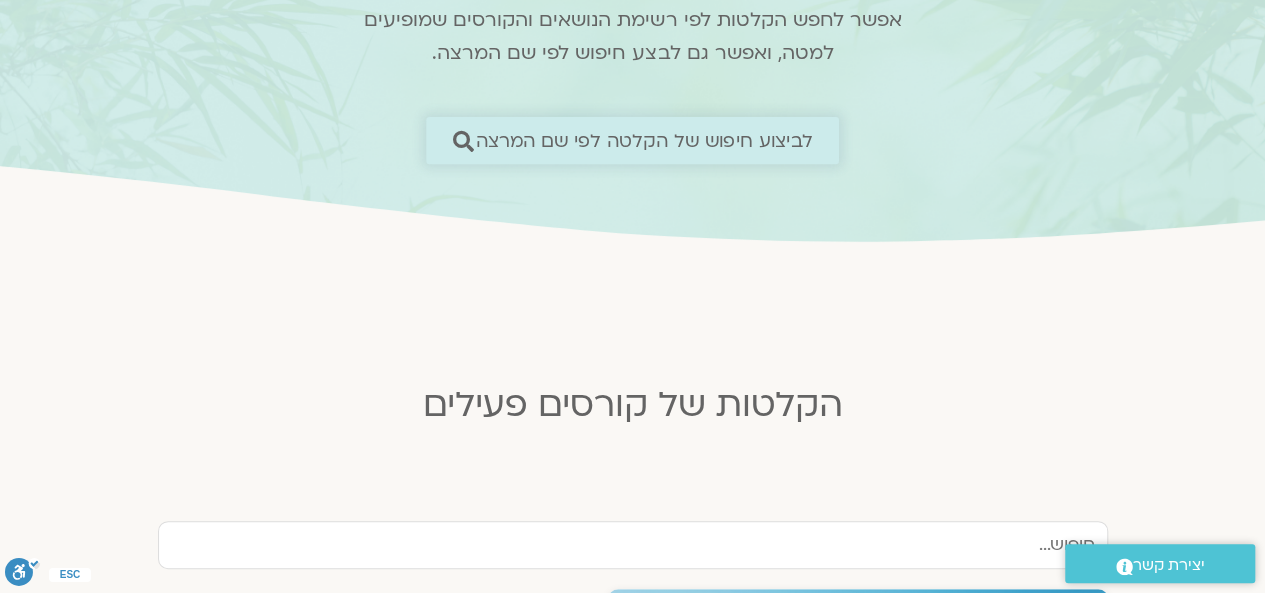 click on "לביצוע חיפוש של הקלטה לפי שם המרצה" at bounding box center (644, 140) 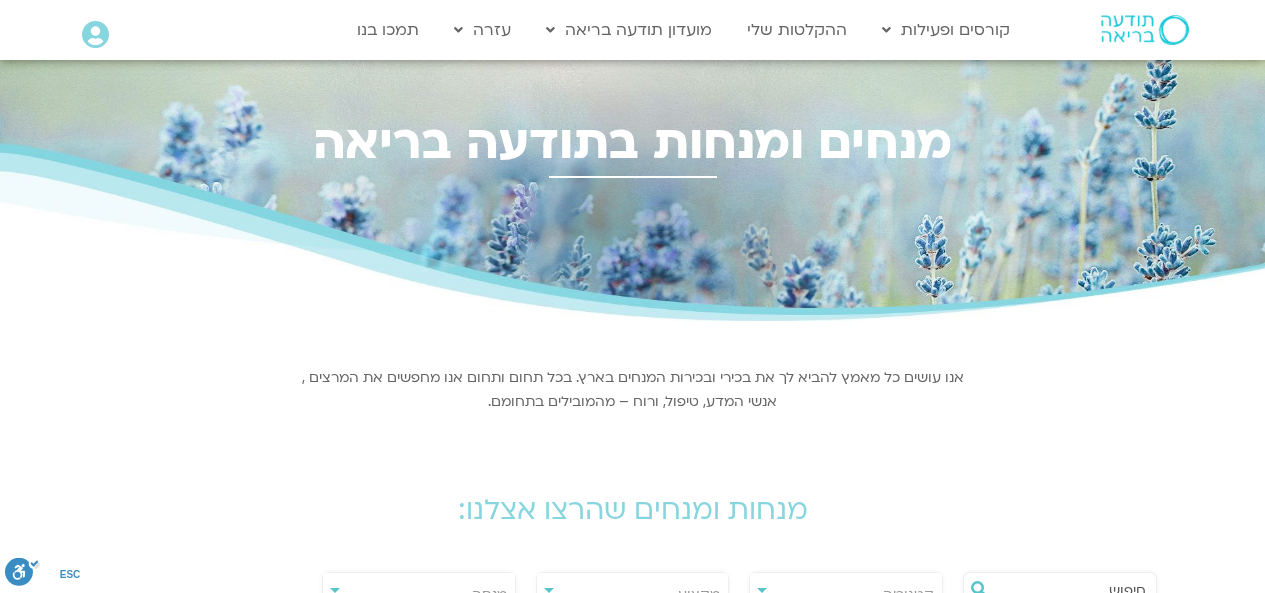 scroll, scrollTop: 0, scrollLeft: 0, axis: both 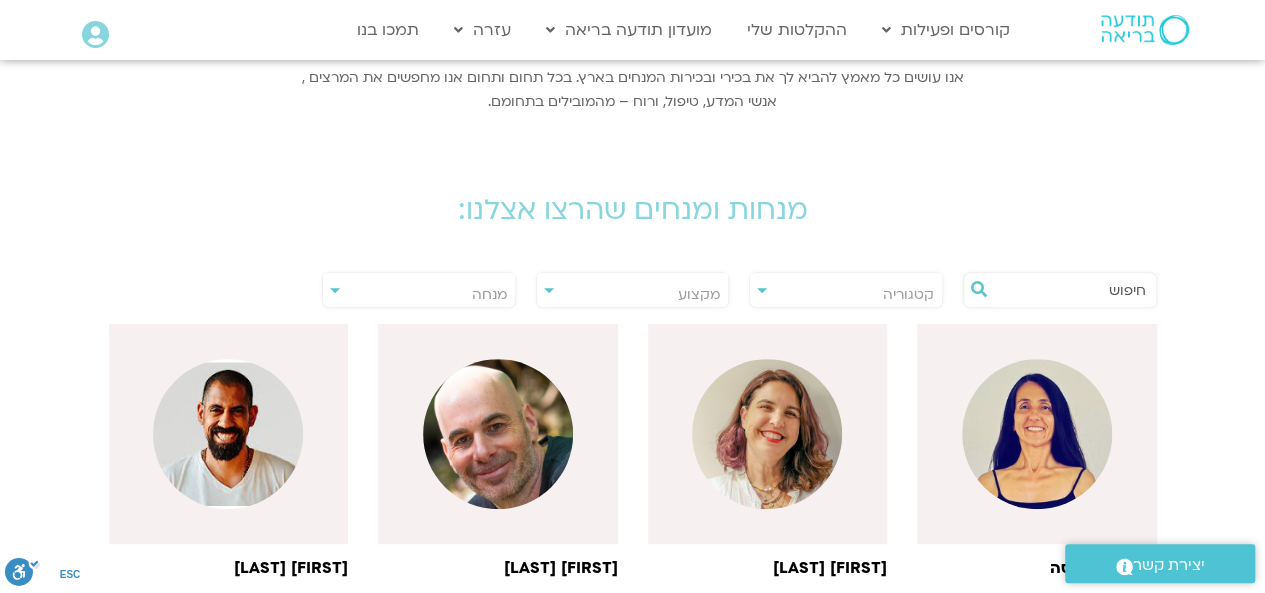 click at bounding box center [1070, 290] 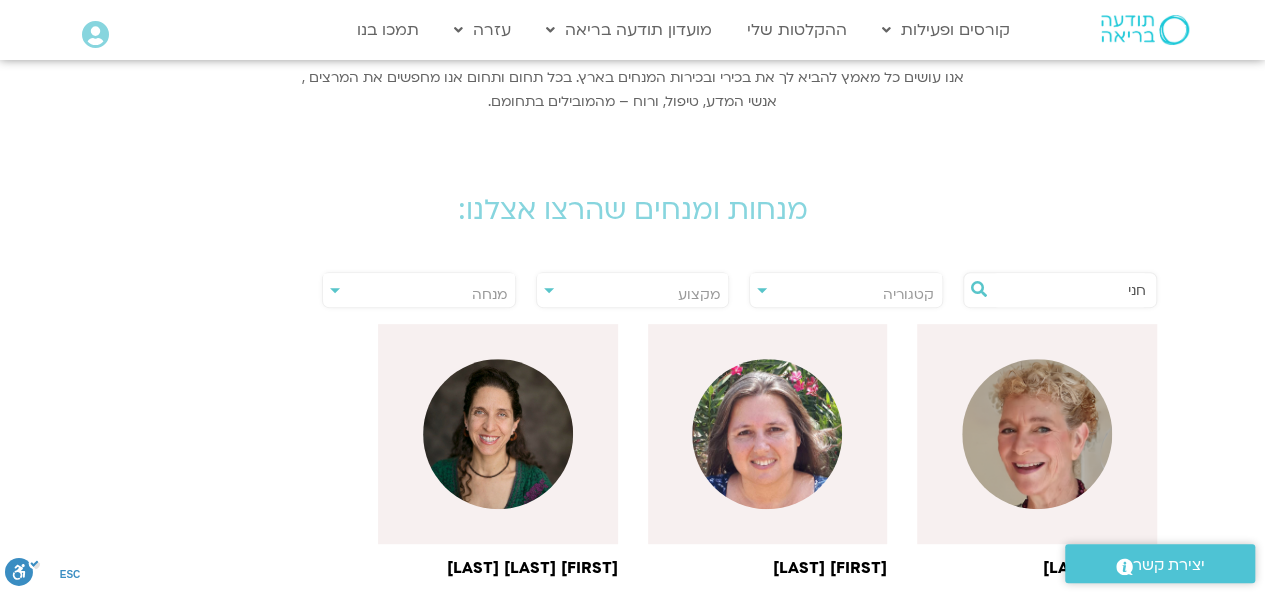 scroll, scrollTop: 500, scrollLeft: 0, axis: vertical 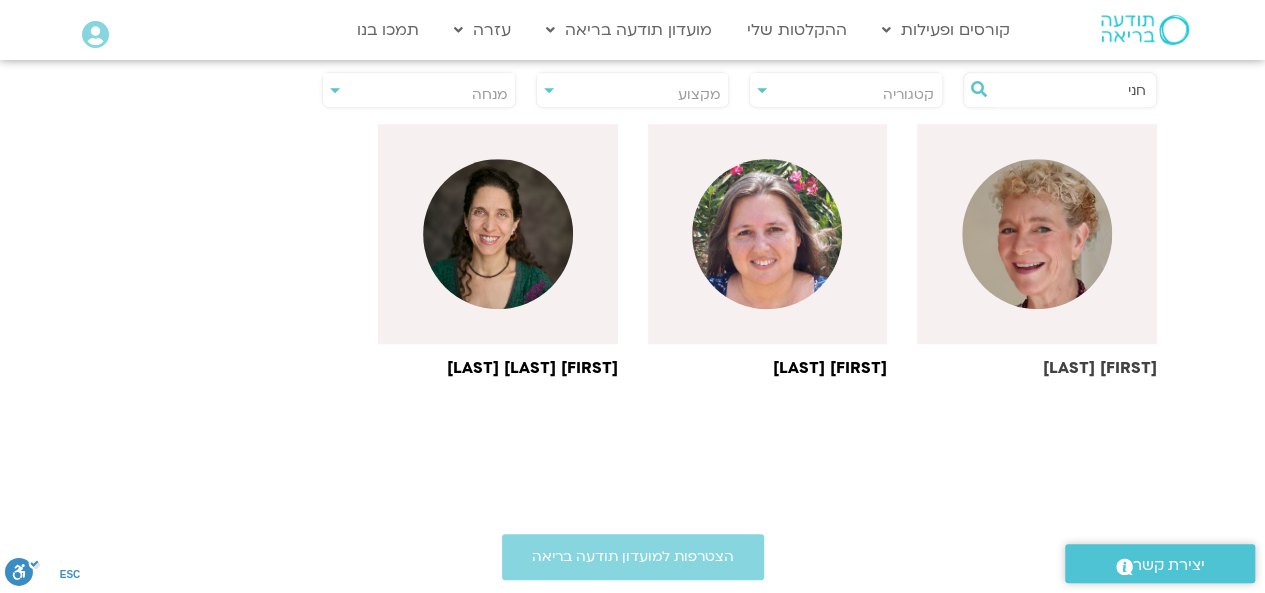type on "חני" 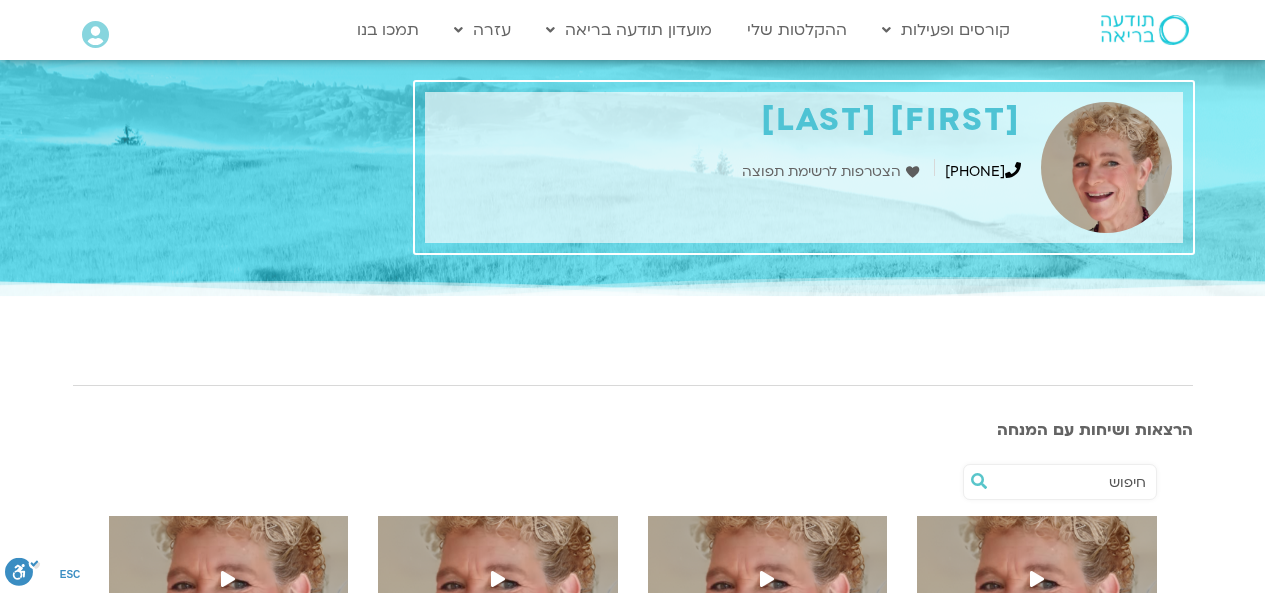 scroll, scrollTop: 0, scrollLeft: 0, axis: both 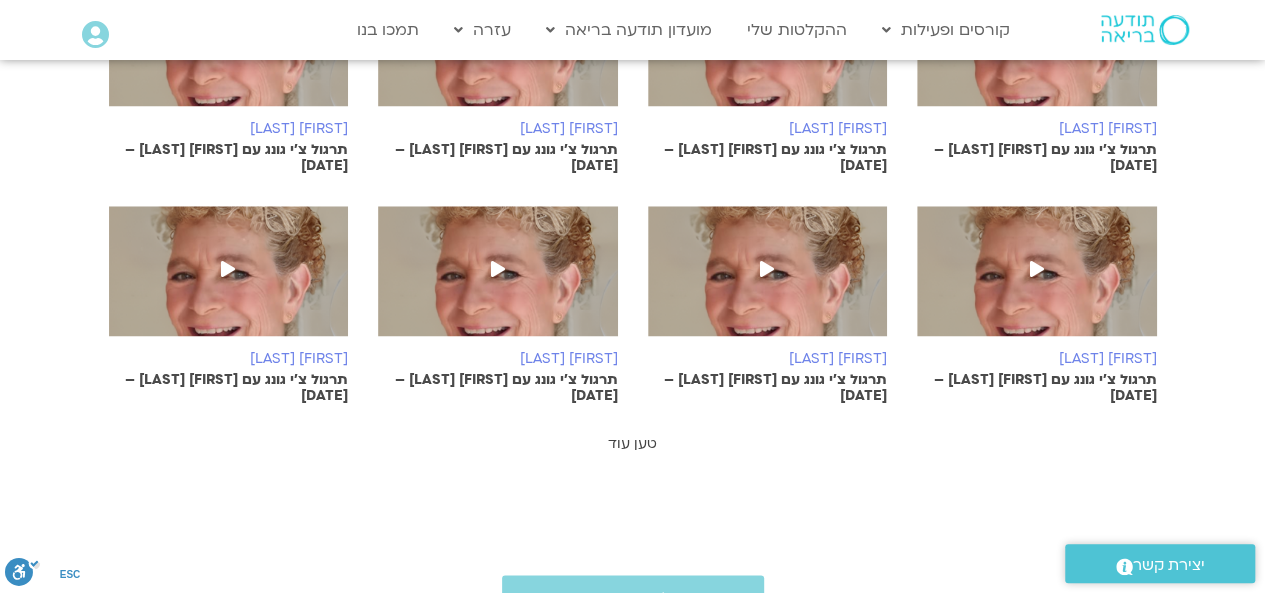 drag, startPoint x: 642, startPoint y: 410, endPoint x: 660, endPoint y: 411, distance: 18.027756 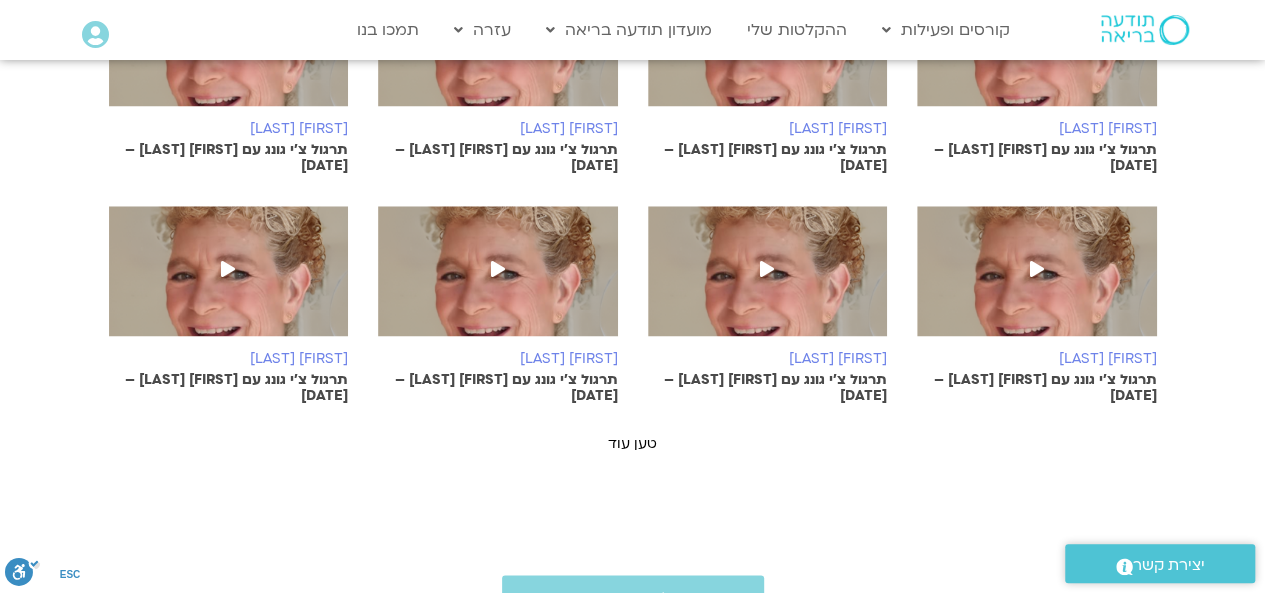 click on "טען עוד" at bounding box center (632, 443) 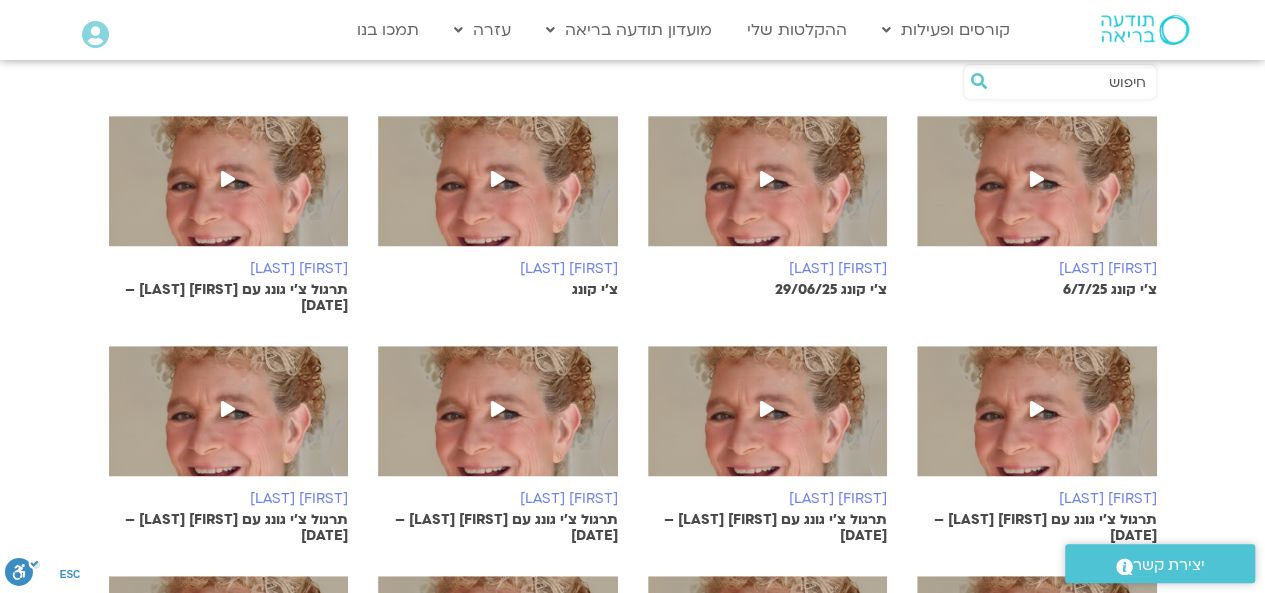 scroll, scrollTop: 300, scrollLeft: 0, axis: vertical 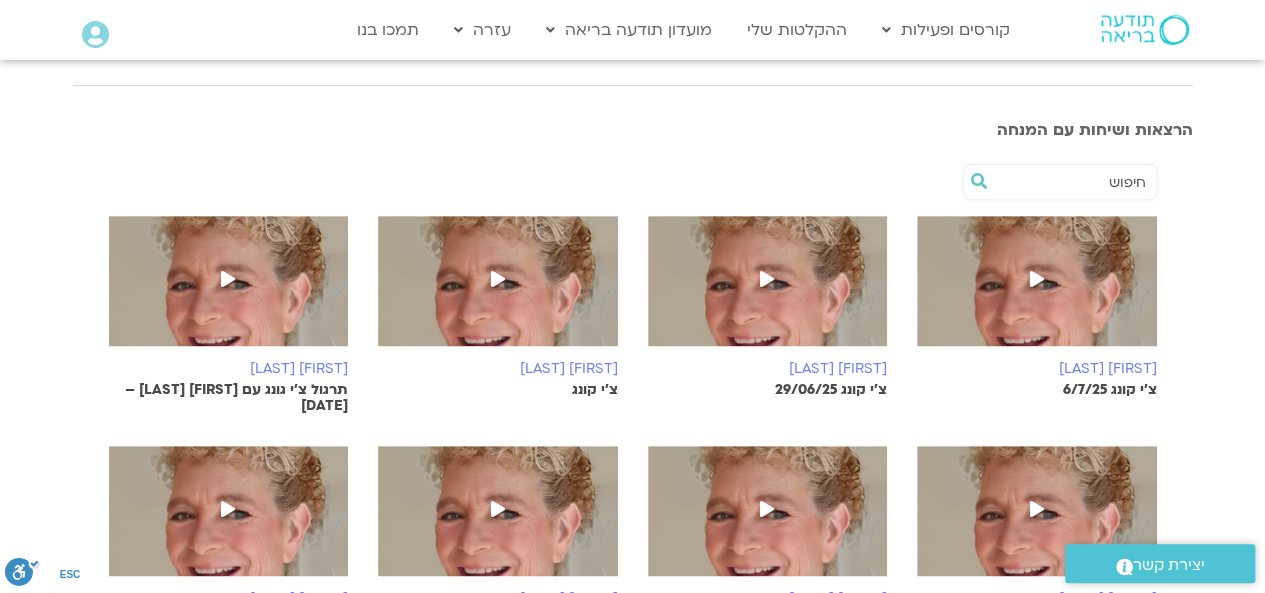 click at bounding box center [1037, 291] 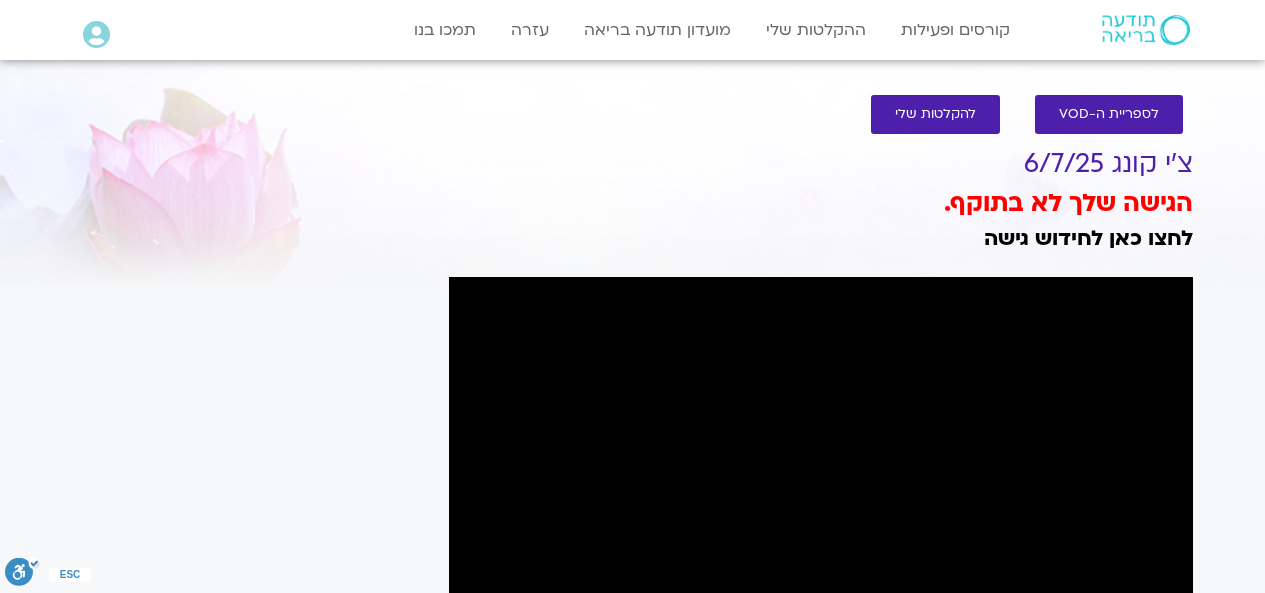 scroll, scrollTop: 0, scrollLeft: 0, axis: both 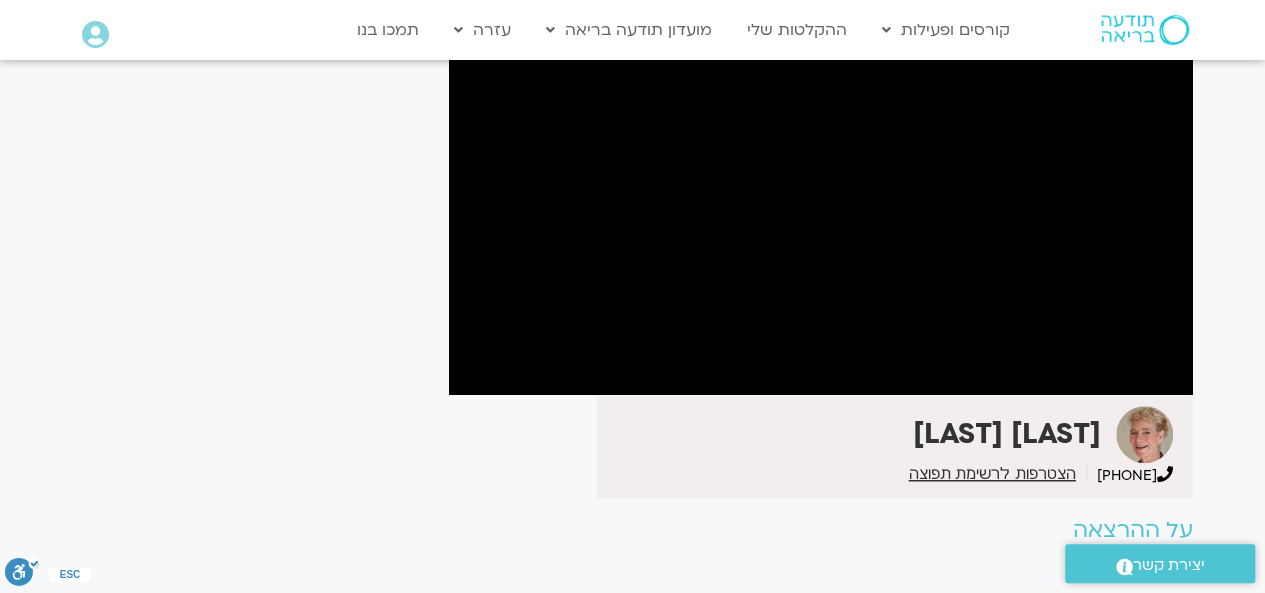 click at bounding box center (821, 186) 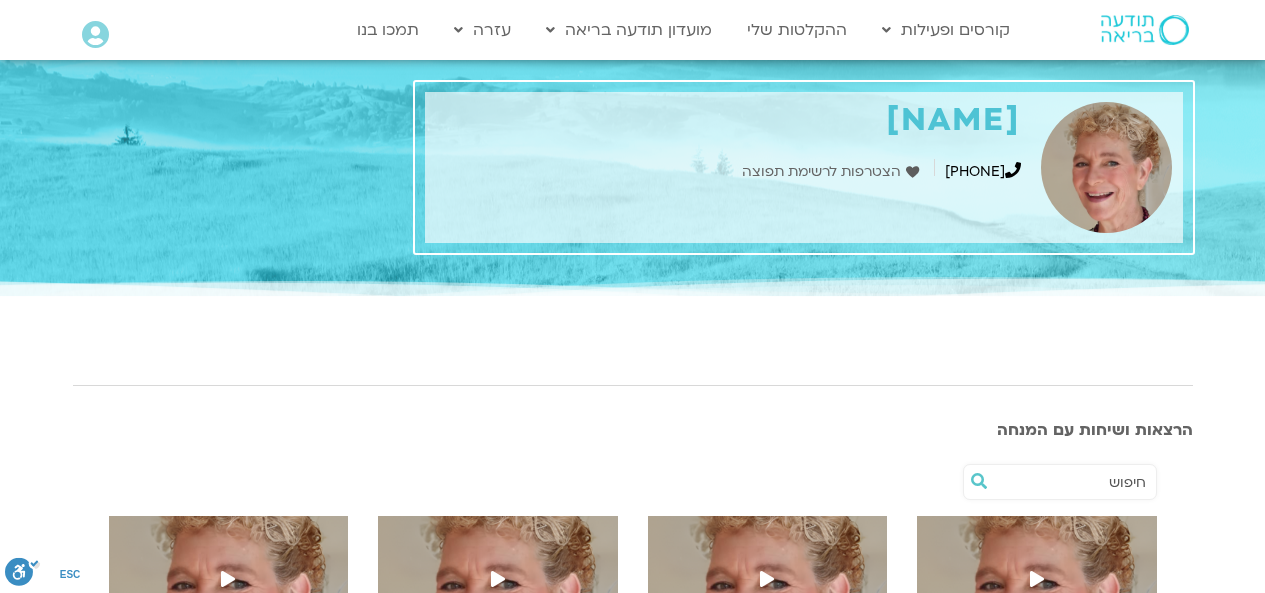 scroll, scrollTop: 300, scrollLeft: 0, axis: vertical 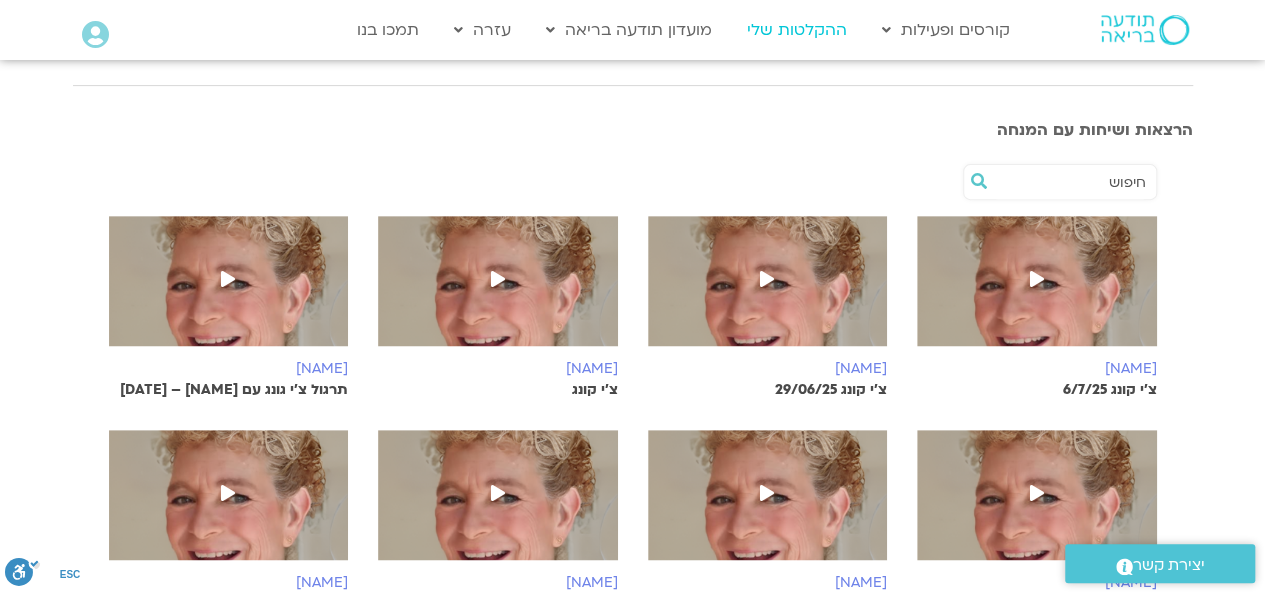 click on "ההקלטות שלי" at bounding box center (797, 30) 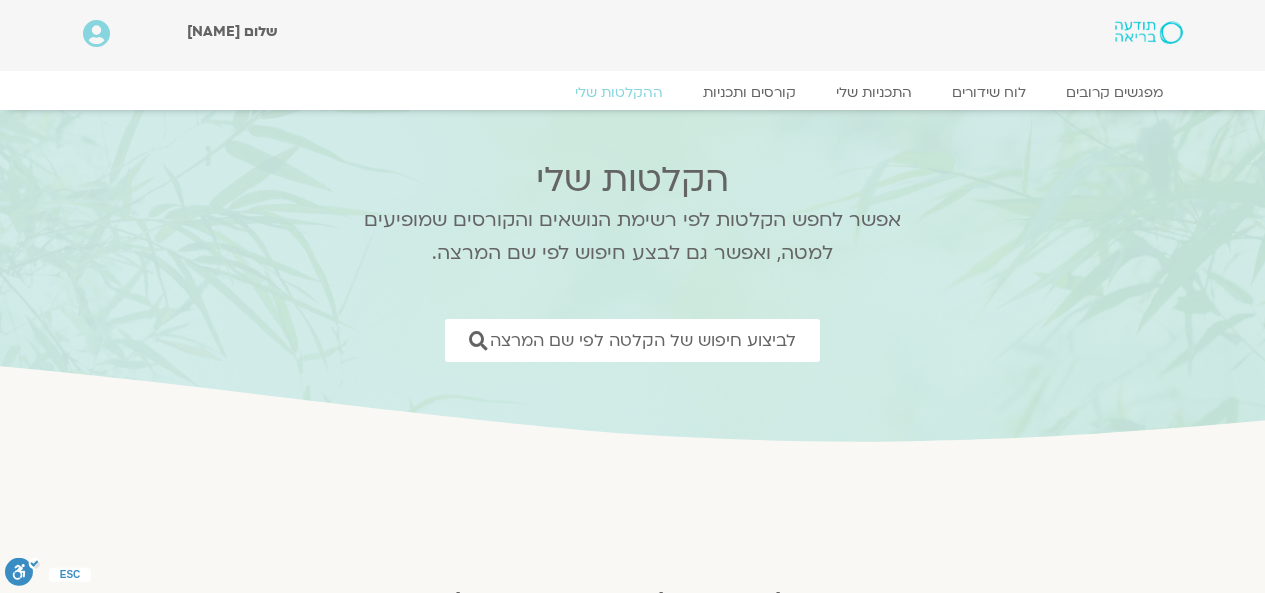 scroll, scrollTop: 0, scrollLeft: 0, axis: both 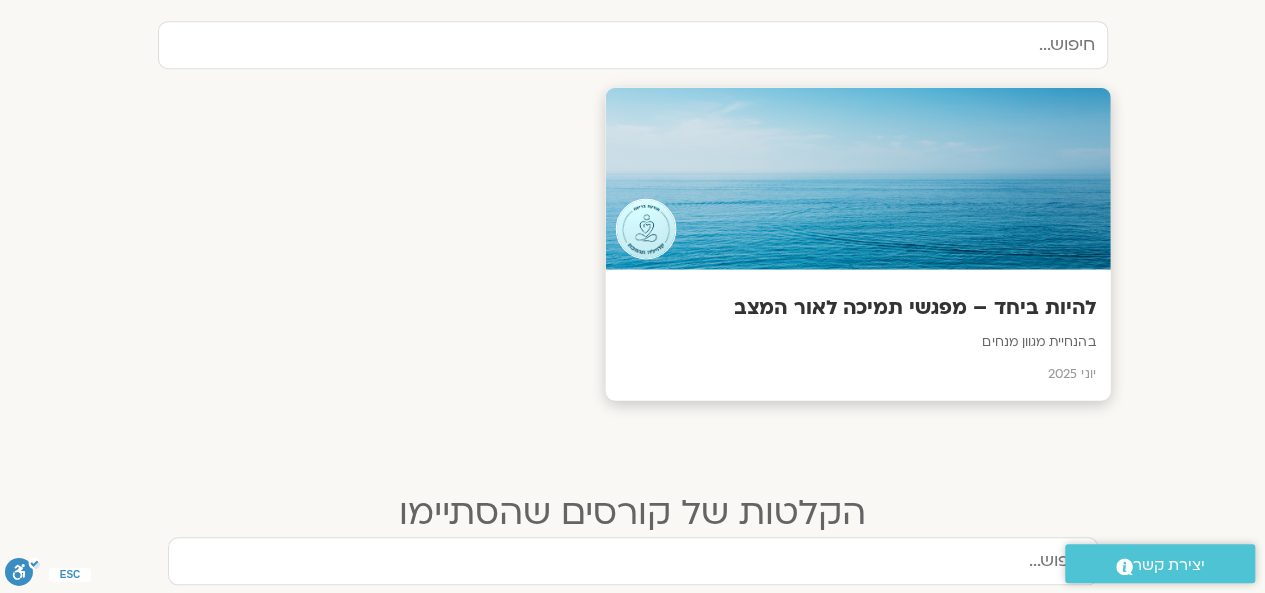 click on "להיות ביחד – מפגשי תמיכה לאור המצב" at bounding box center [857, 308] 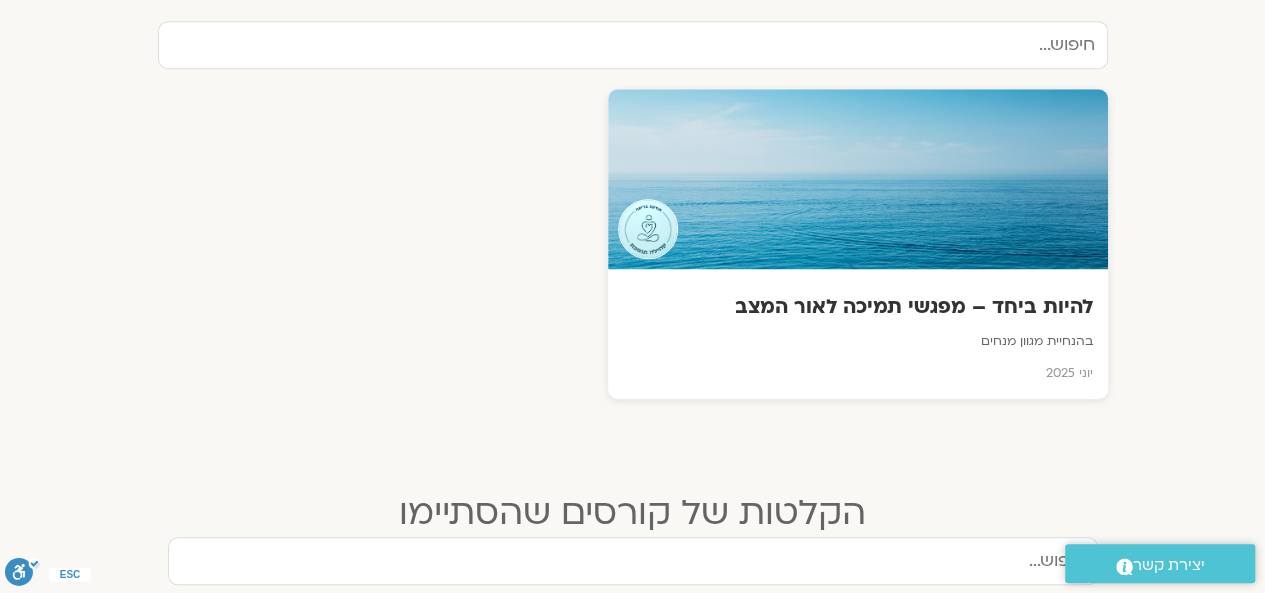 scroll, scrollTop: 900, scrollLeft: 0, axis: vertical 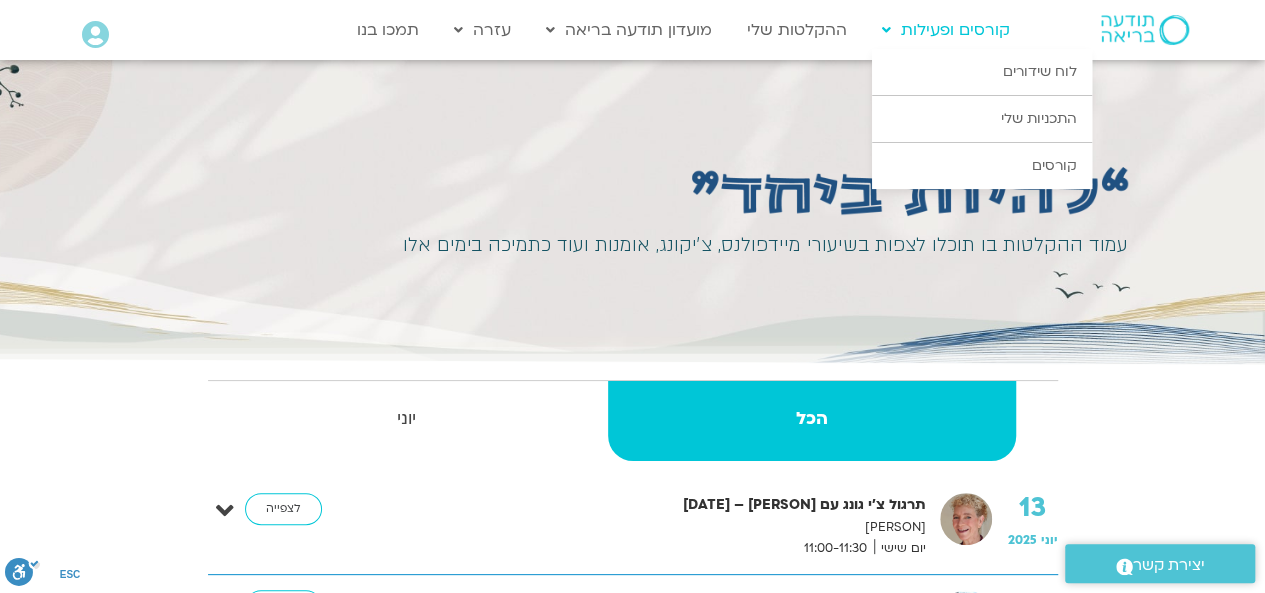 click at bounding box center (886, 30) 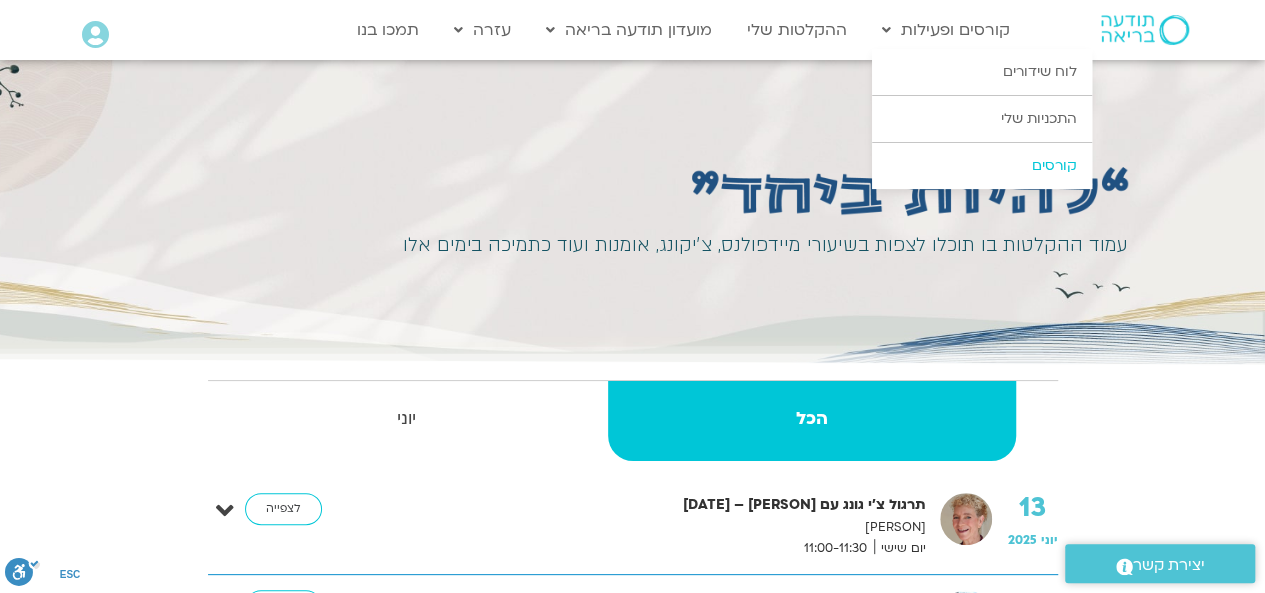 click on "קורסים" at bounding box center [982, 166] 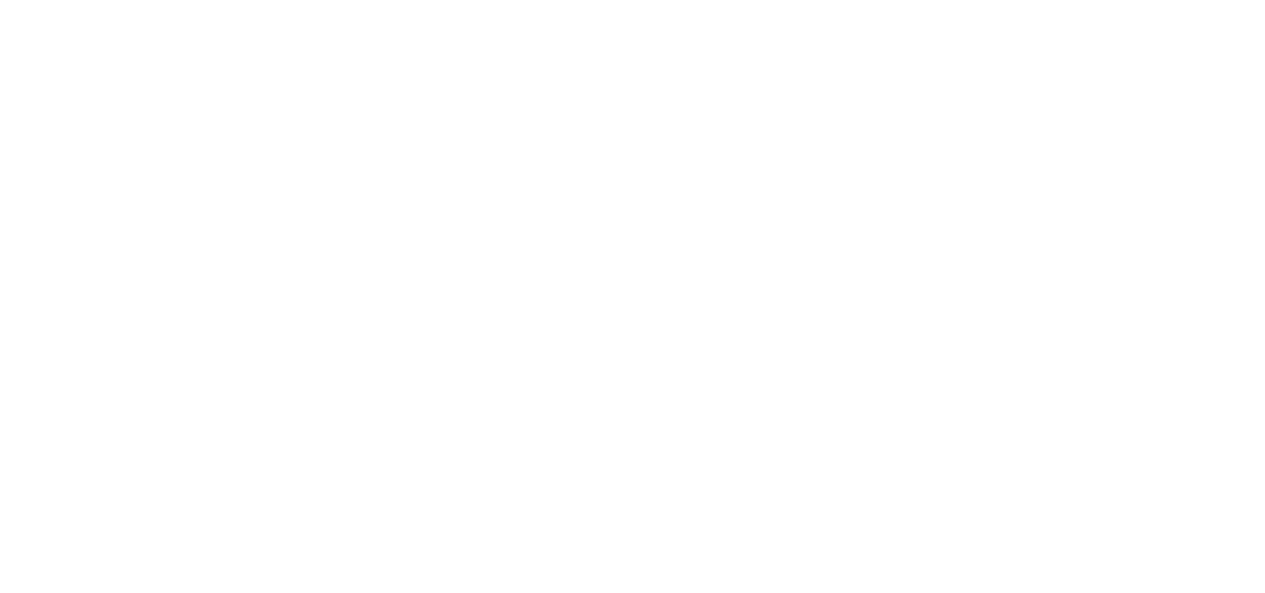 scroll, scrollTop: 0, scrollLeft: 0, axis: both 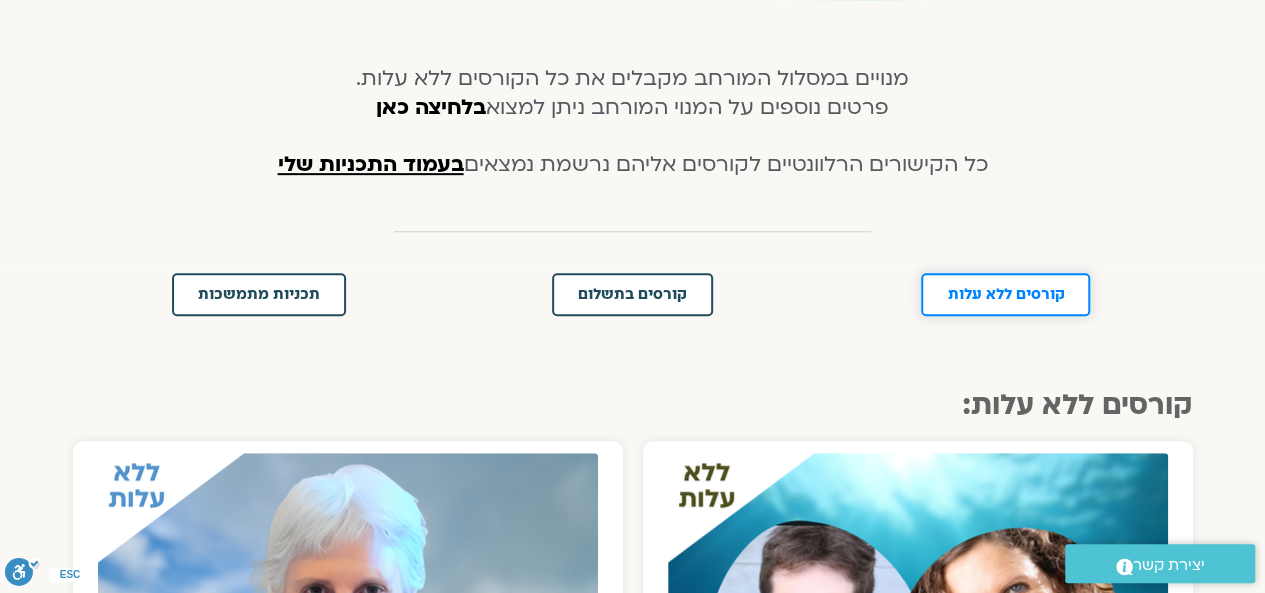 click on "קורסים ללא עלות" at bounding box center (1005, 294) 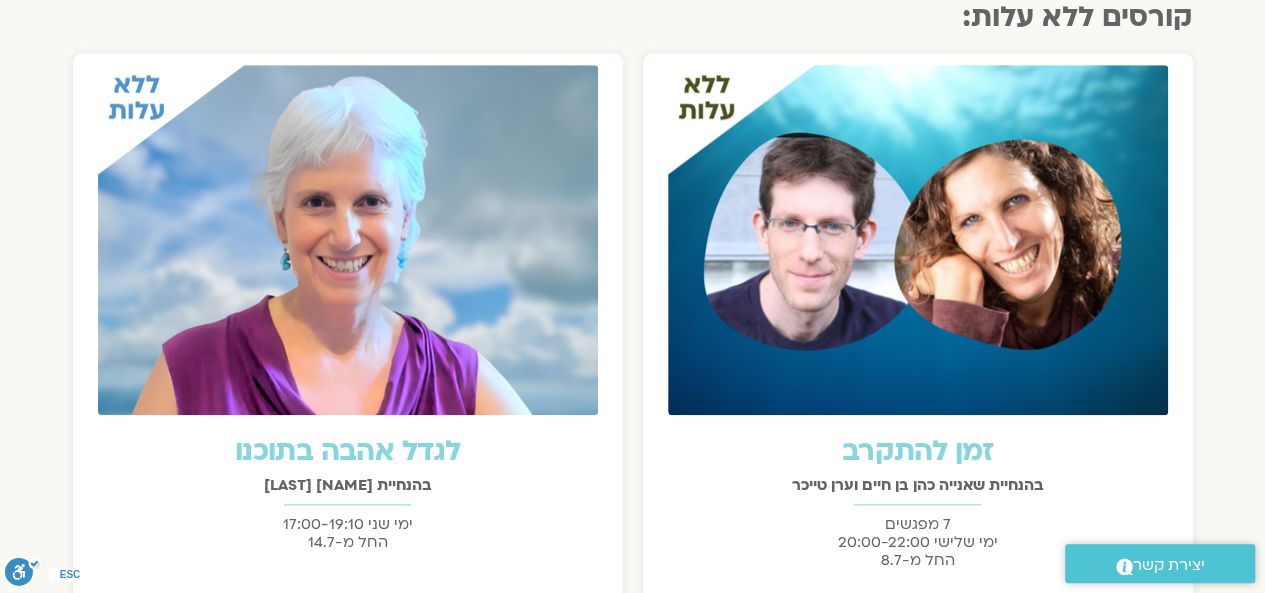 scroll, scrollTop: 988, scrollLeft: 0, axis: vertical 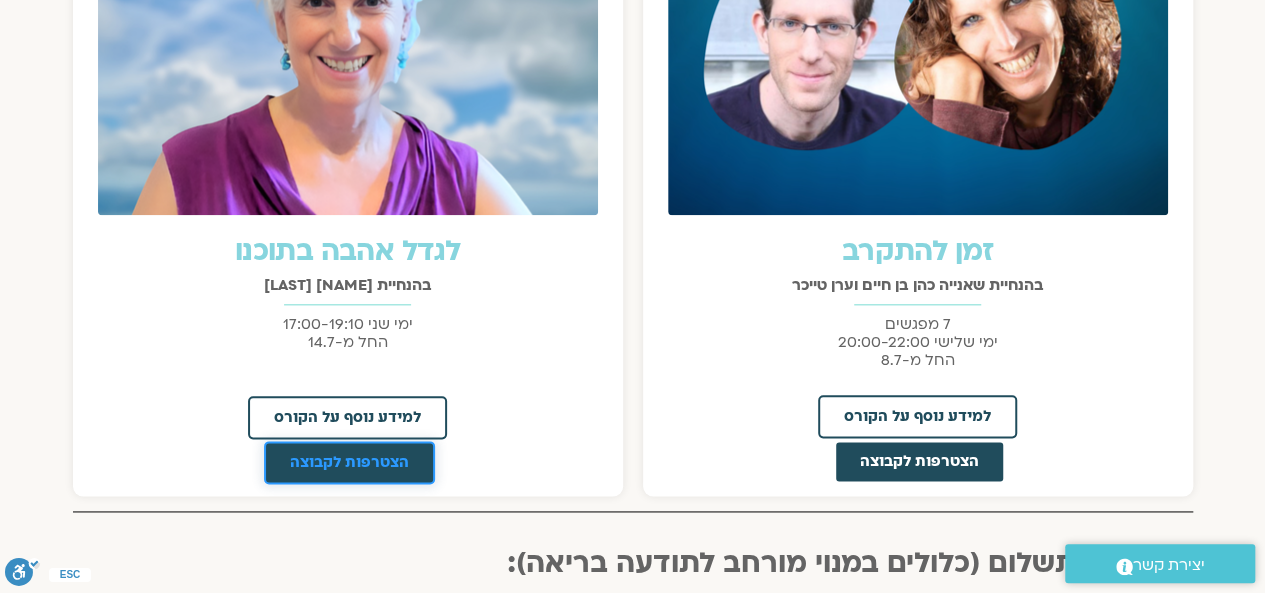 click on "הצטרפות לקבוצה" at bounding box center [349, 462] 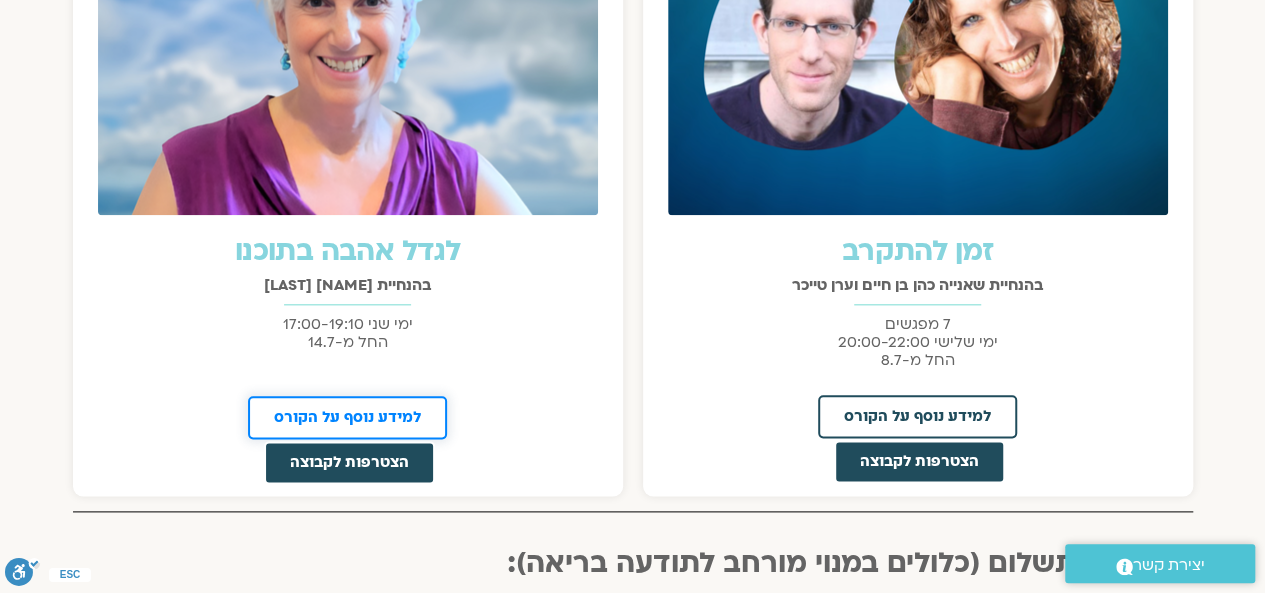 click on "למידע נוסף על הקורס" at bounding box center [347, 417] 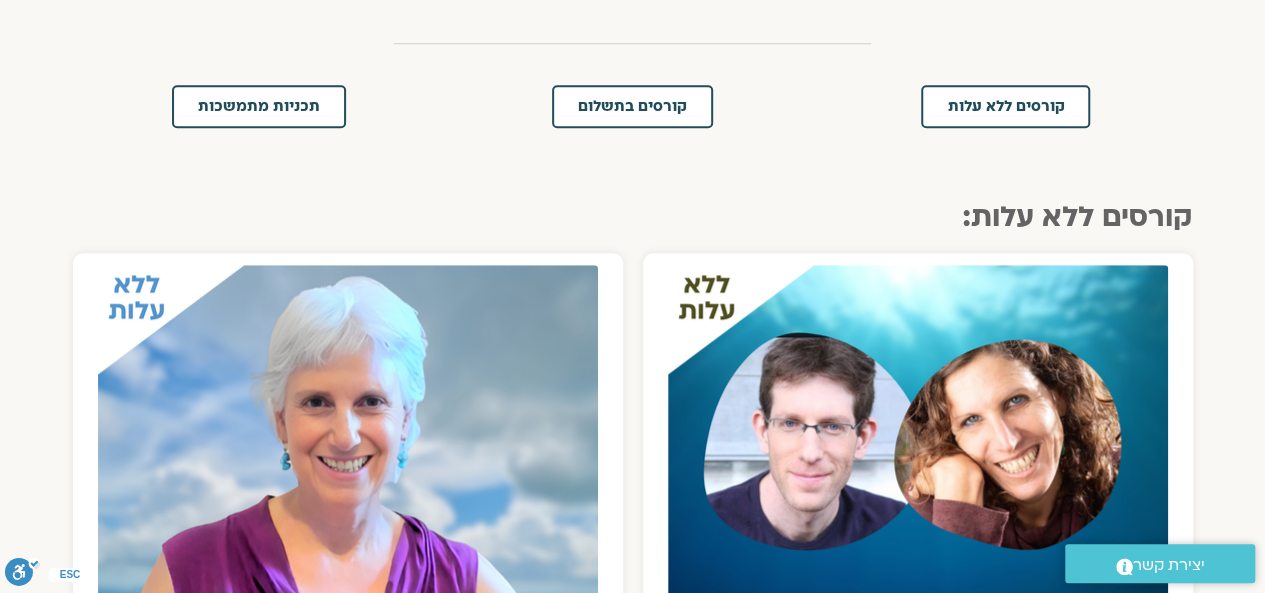 scroll, scrollTop: 288, scrollLeft: 0, axis: vertical 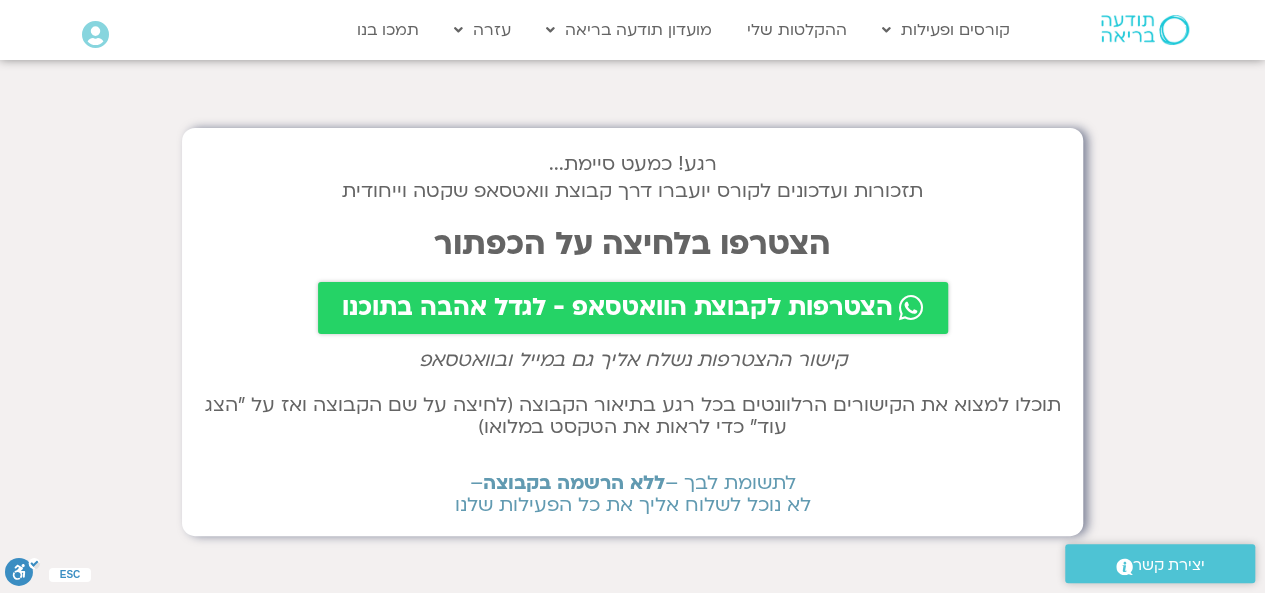 click on "הצטרפות לקבוצת הוואטסאפ - לגדל אהבה בתוכנו" at bounding box center (617, 308) 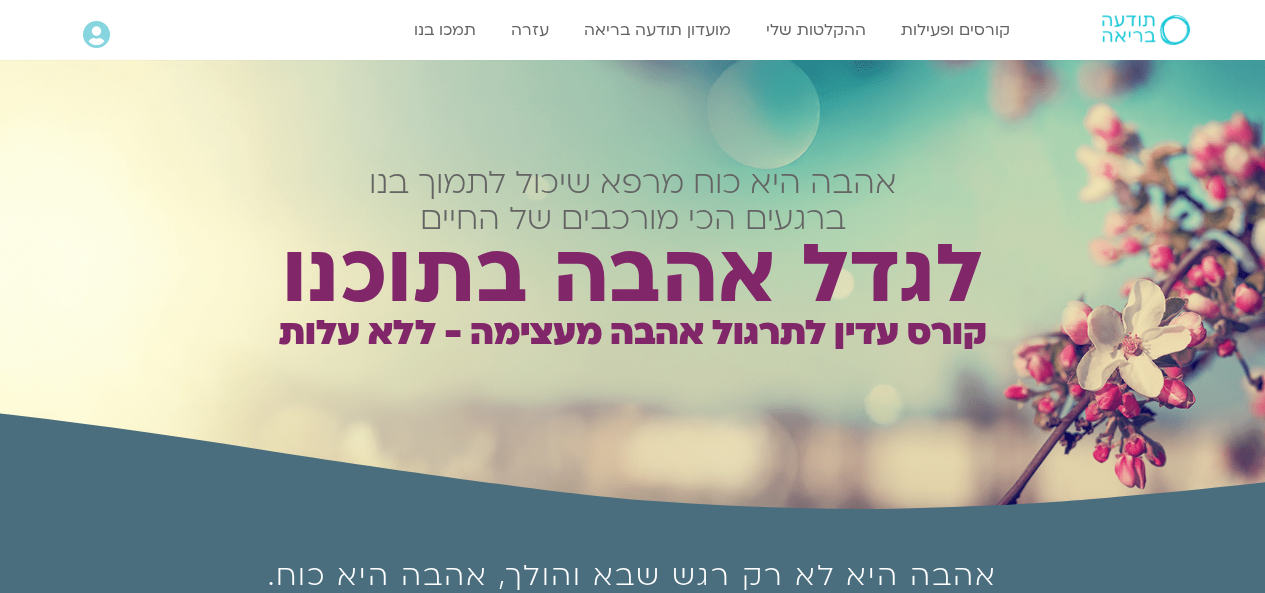 scroll, scrollTop: 0, scrollLeft: 0, axis: both 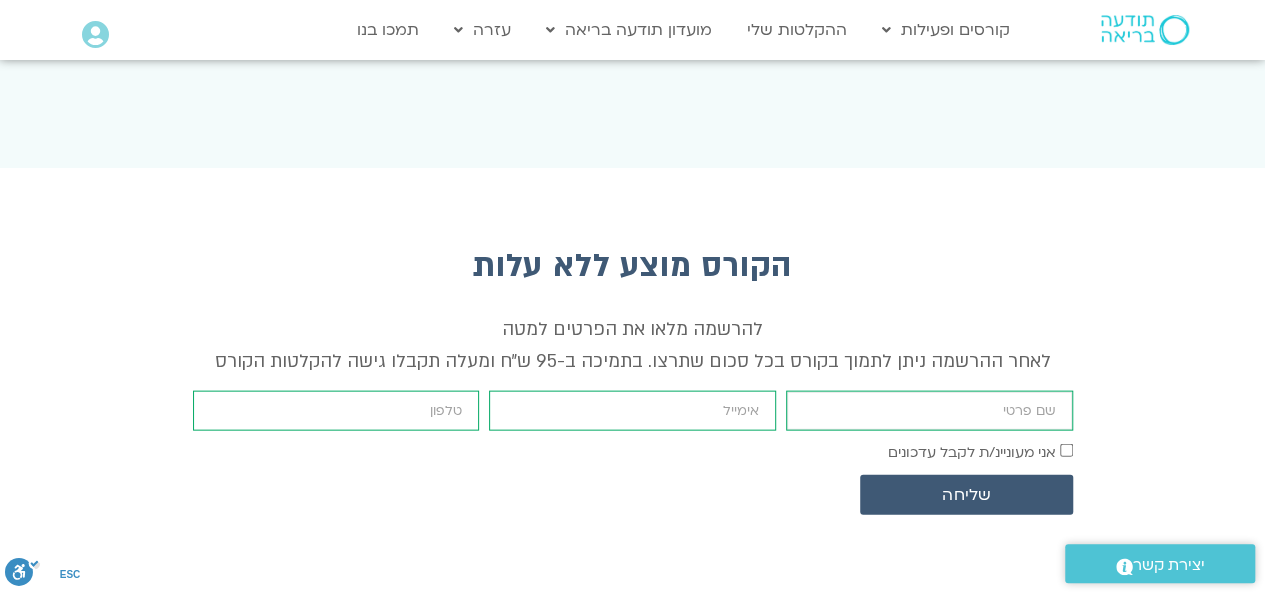 click on "firstname" at bounding box center [929, 411] 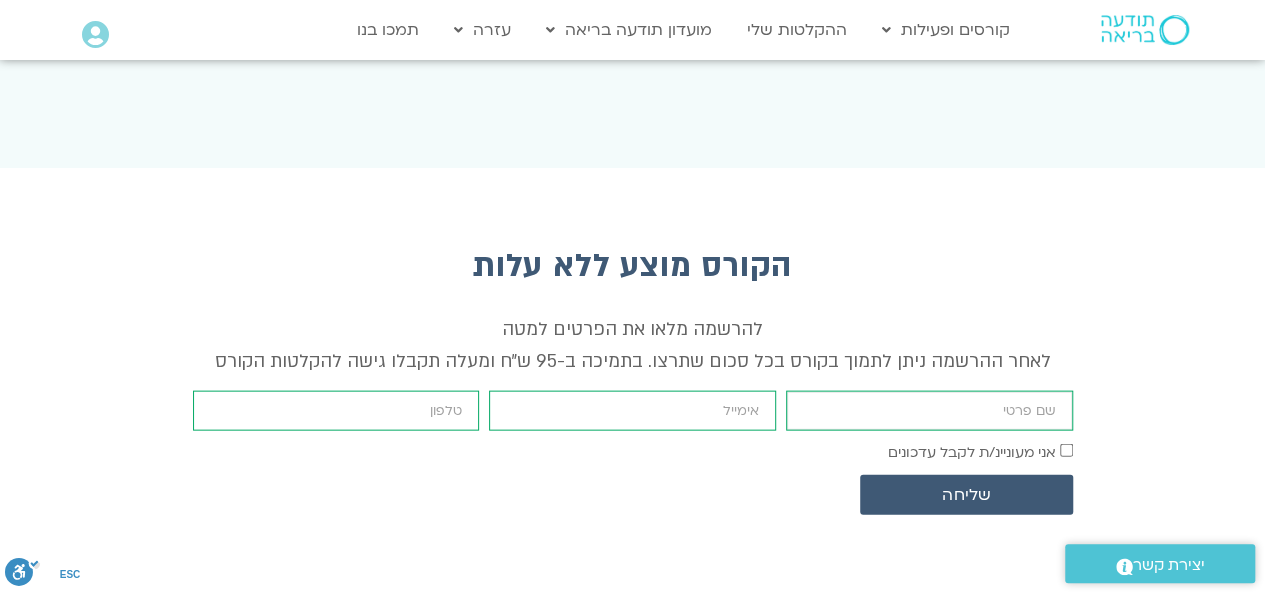 type on "נגה שליט" 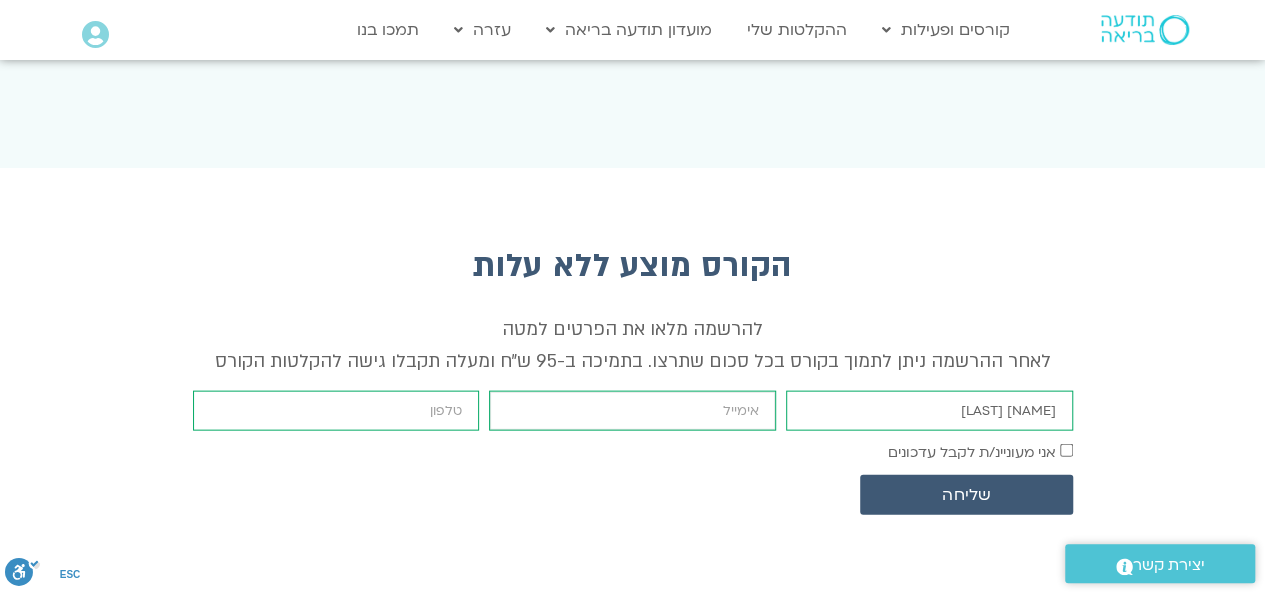 type on "nogabn@gmail.com" 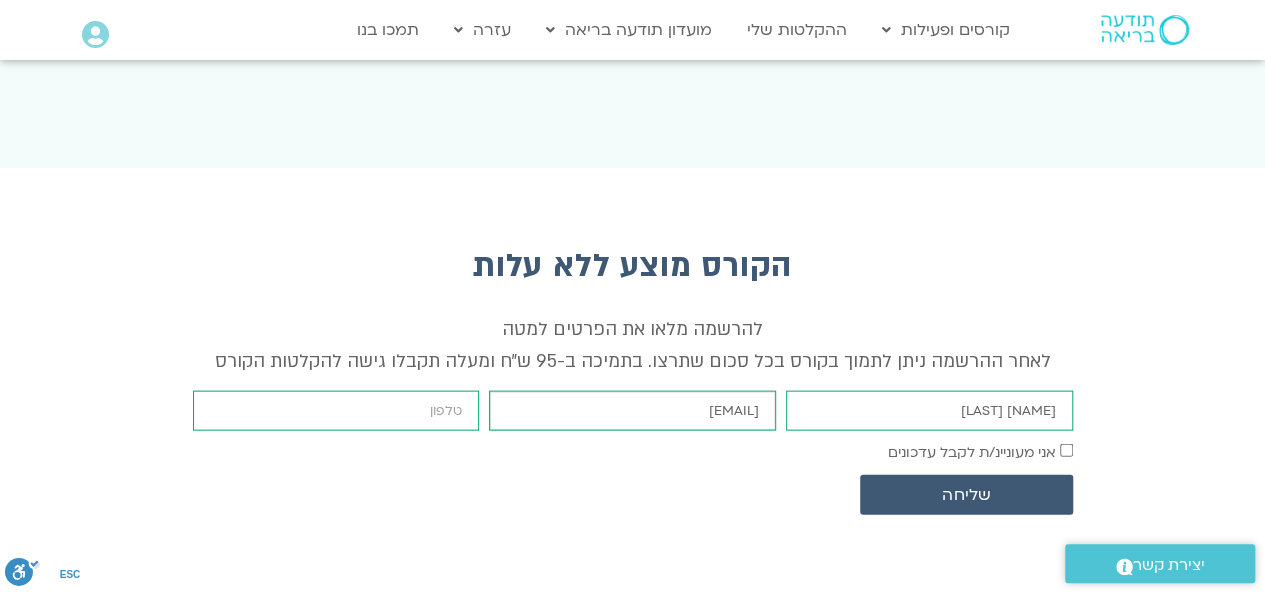type on "0504041329" 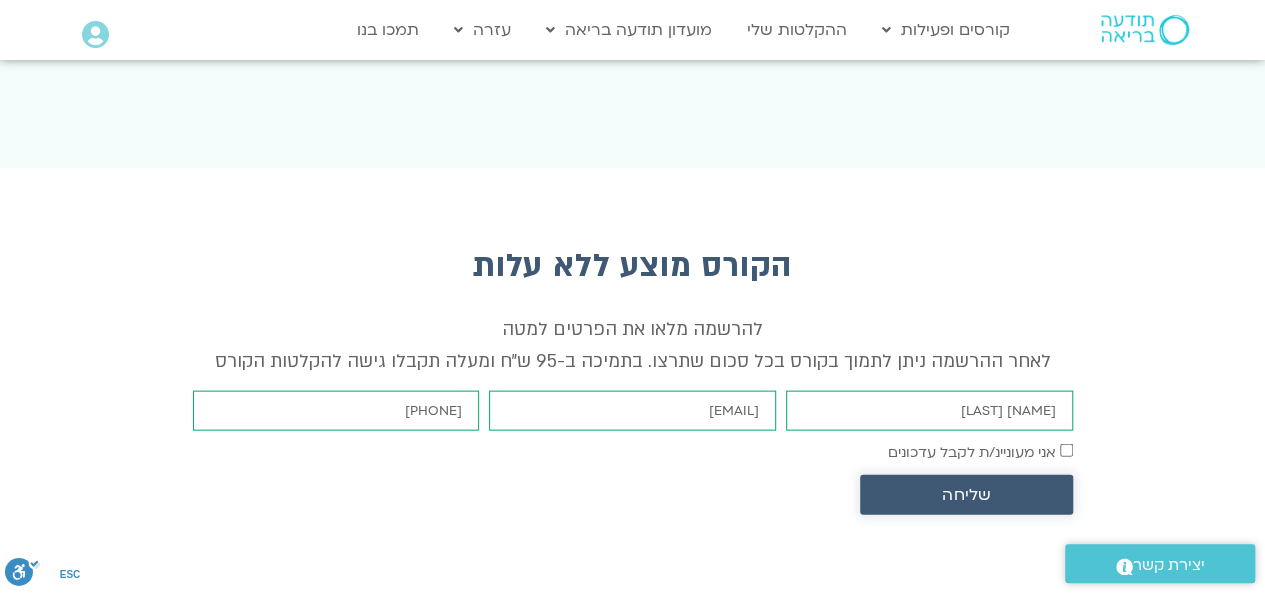 click on "שליחה" at bounding box center [966, 495] 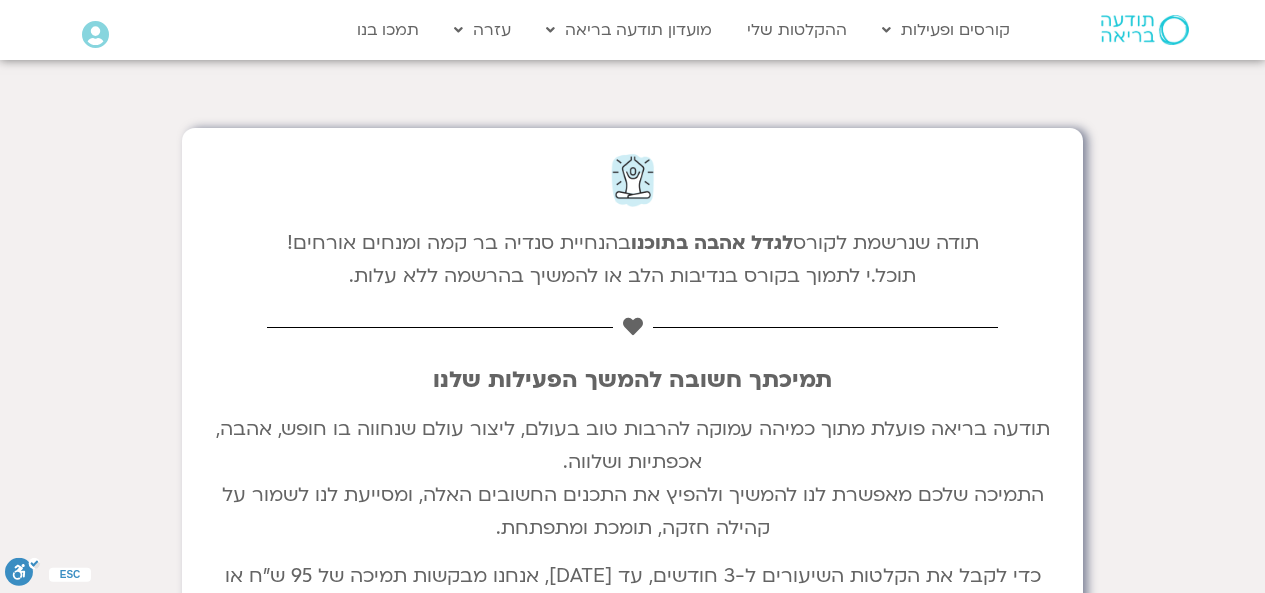 scroll, scrollTop: 100, scrollLeft: 0, axis: vertical 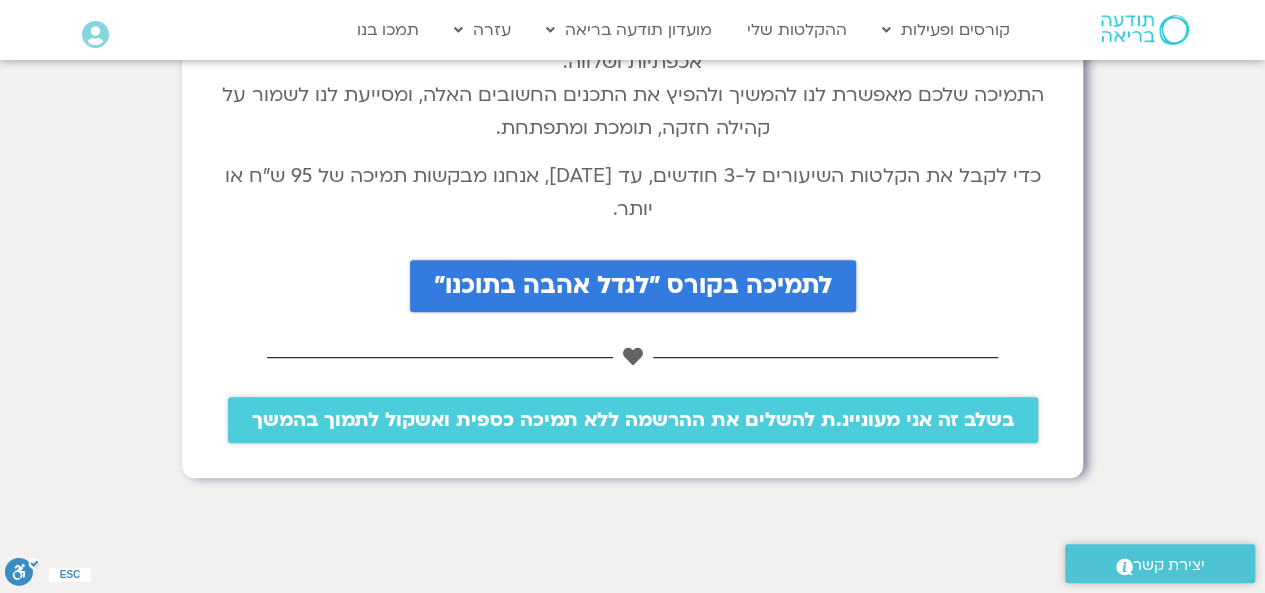 click on "לתמיכה בקורס "לגדל אהבה בתוכנו"" at bounding box center (633, 286) 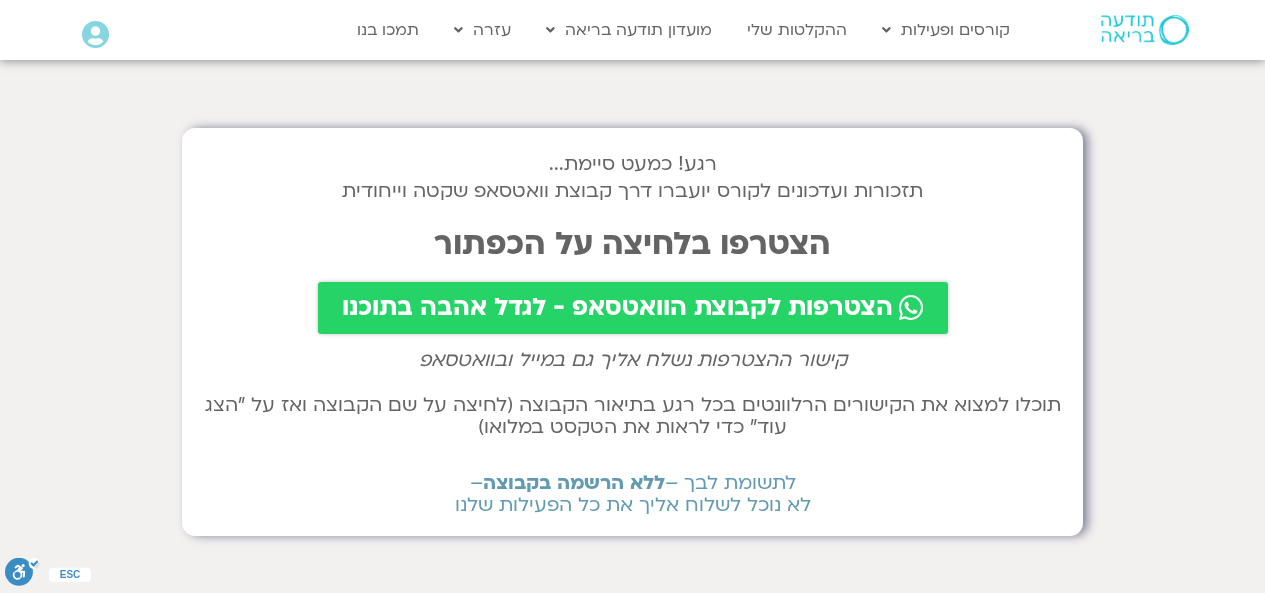 scroll, scrollTop: 0, scrollLeft: 0, axis: both 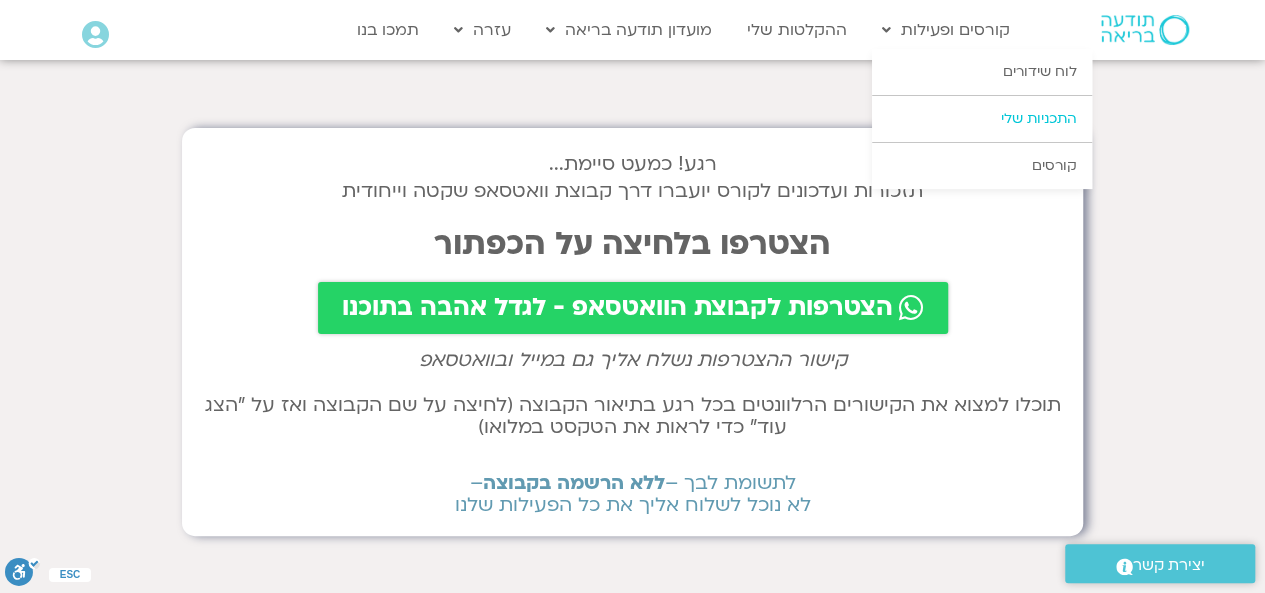 click on "התכניות שלי" at bounding box center (982, 119) 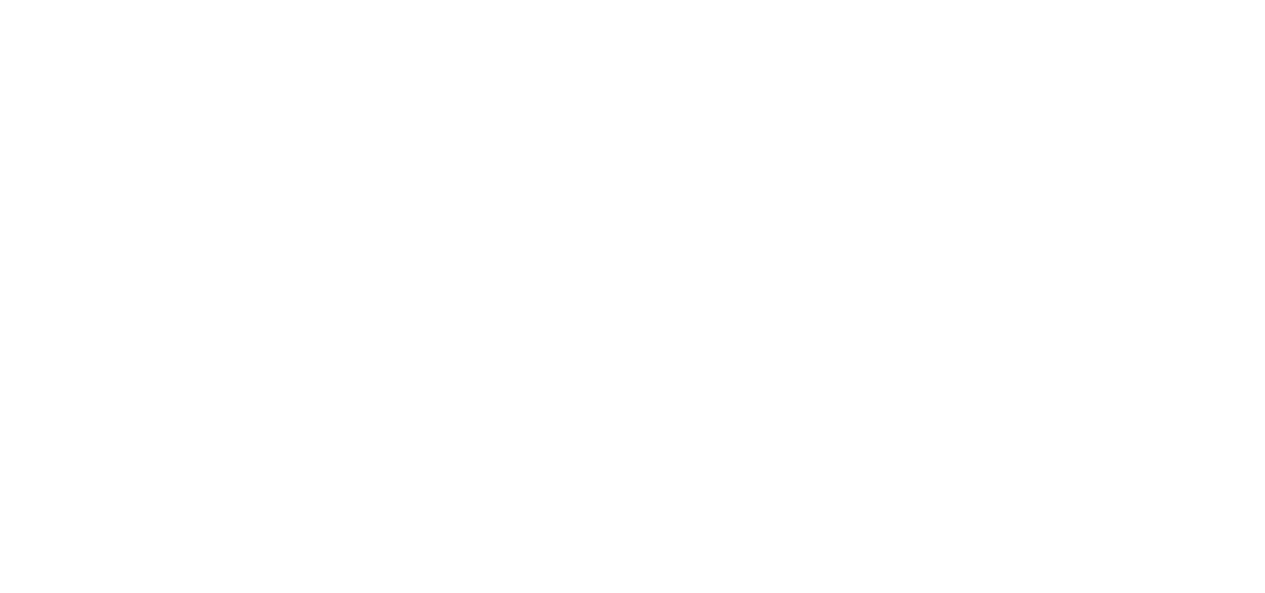 scroll, scrollTop: 0, scrollLeft: 0, axis: both 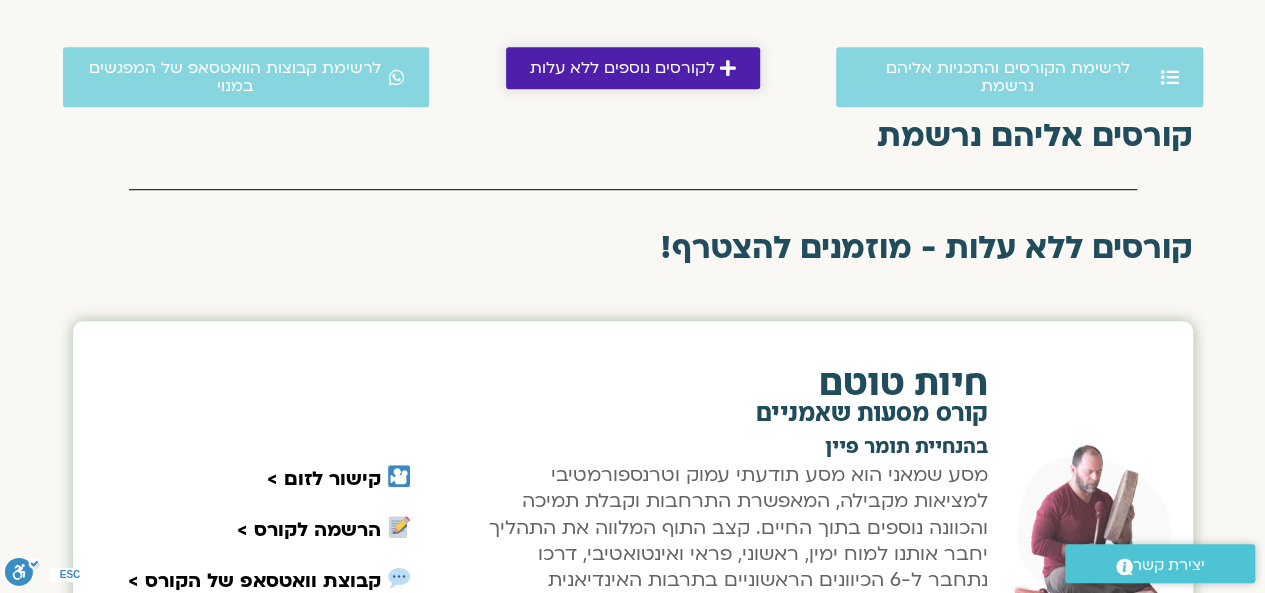 click at bounding box center [728, 68] 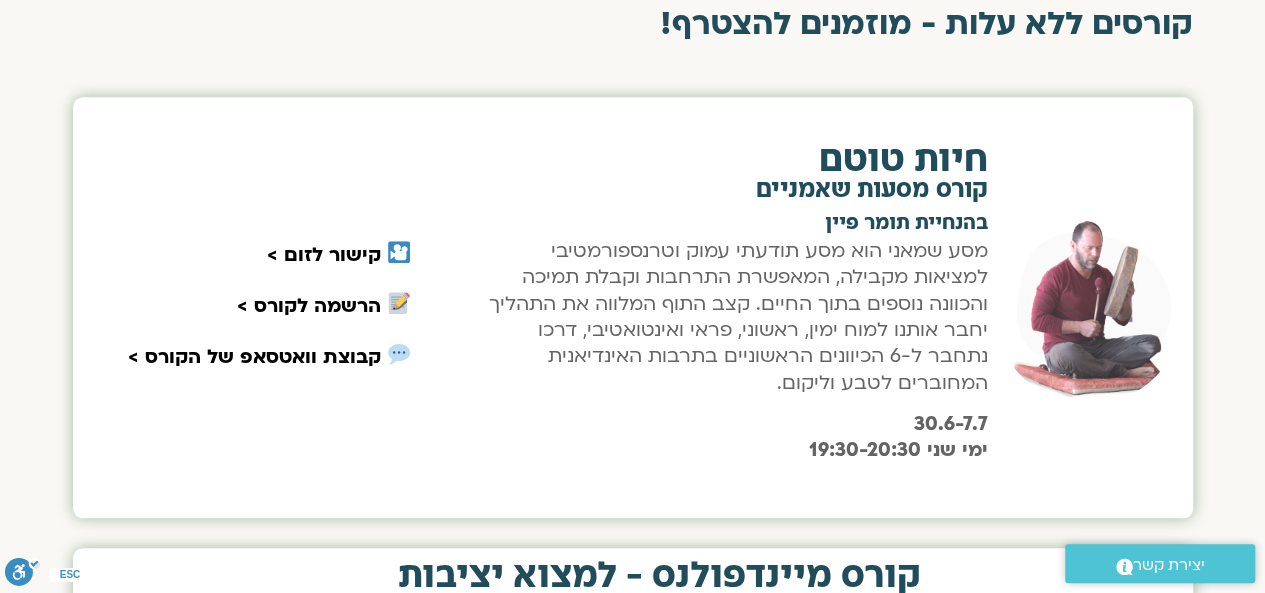 scroll, scrollTop: 624, scrollLeft: 0, axis: vertical 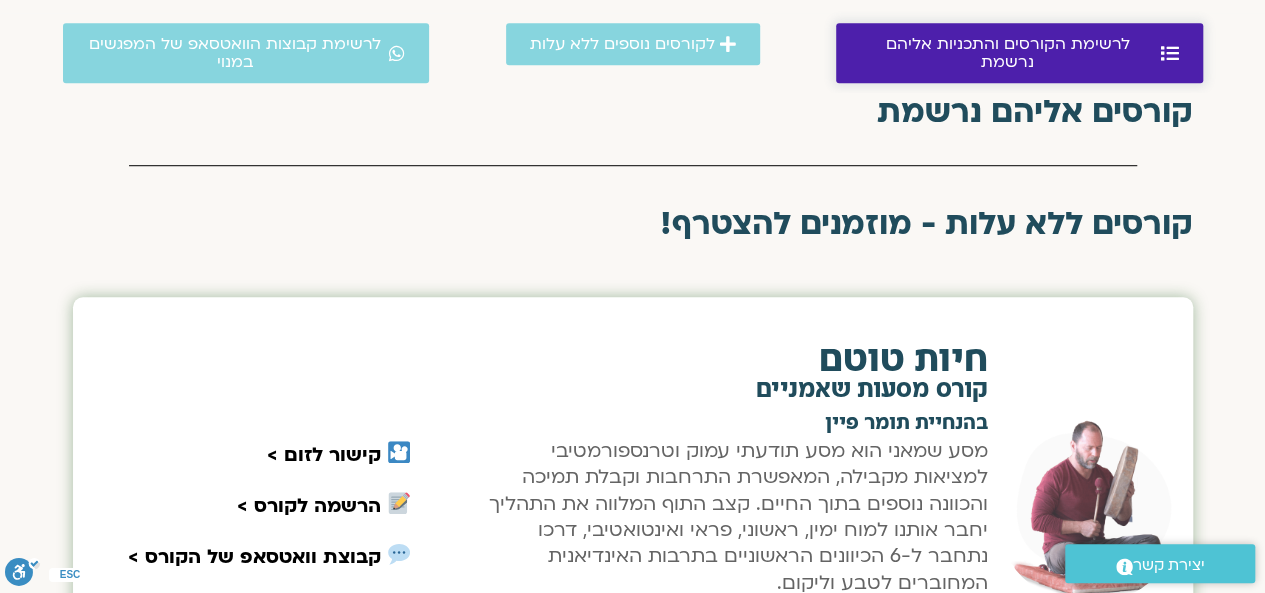 click on "לרשימת הקורסים והתכניות אליהם נרשמת" at bounding box center [1008, 53] 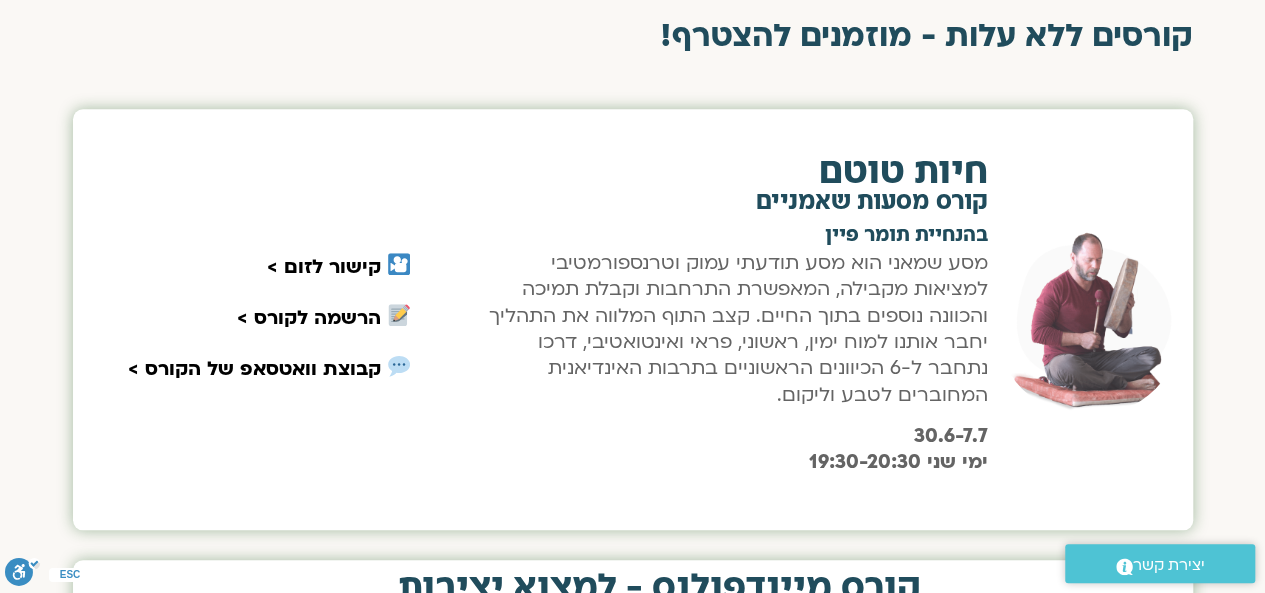 scroll, scrollTop: 1012, scrollLeft: 0, axis: vertical 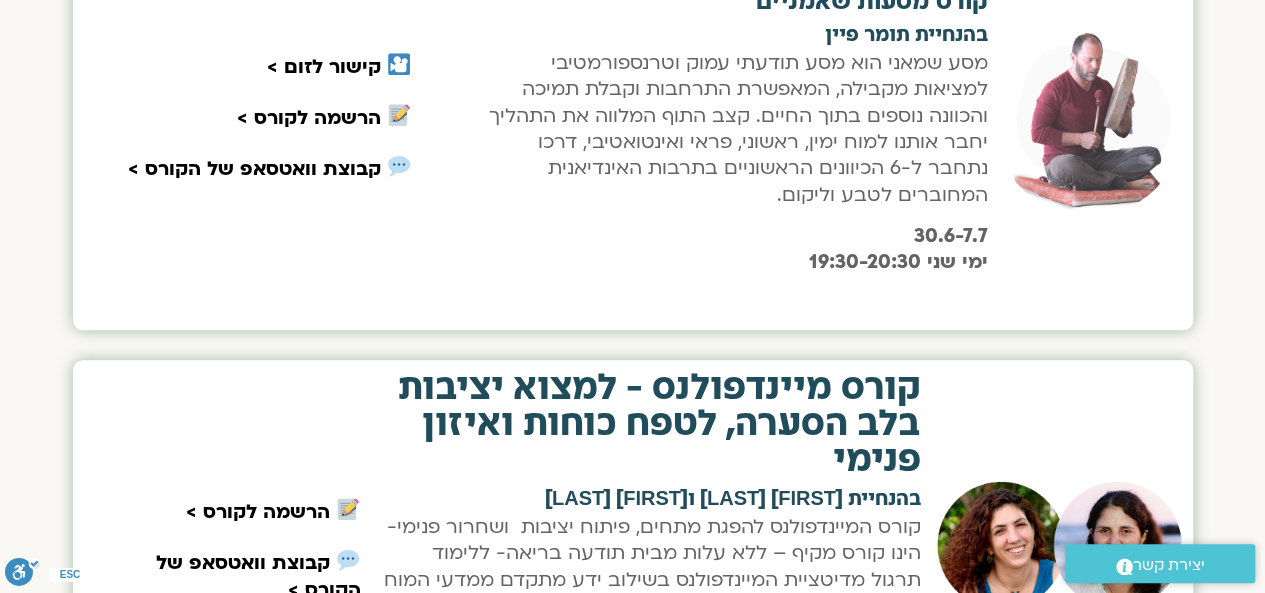 click on "קורס מיינדפולנס - למצוא יציבות בלב הסערה, לטפח כוחות ואיזון פנימי" at bounding box center [651, 424] 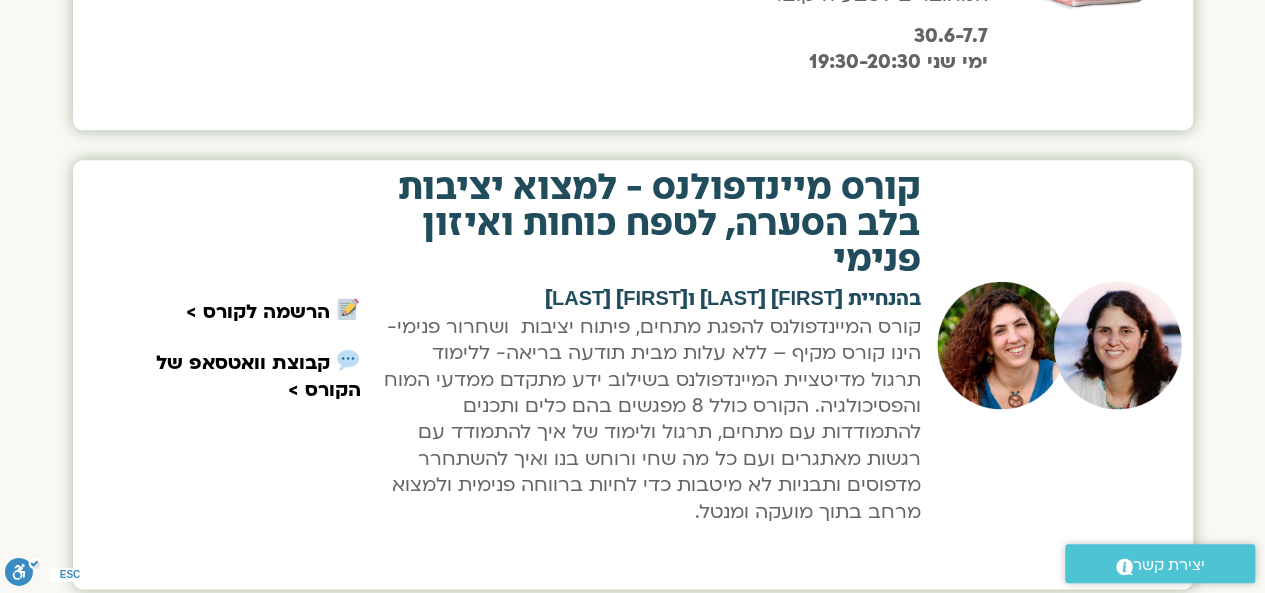 scroll, scrollTop: 1312, scrollLeft: 0, axis: vertical 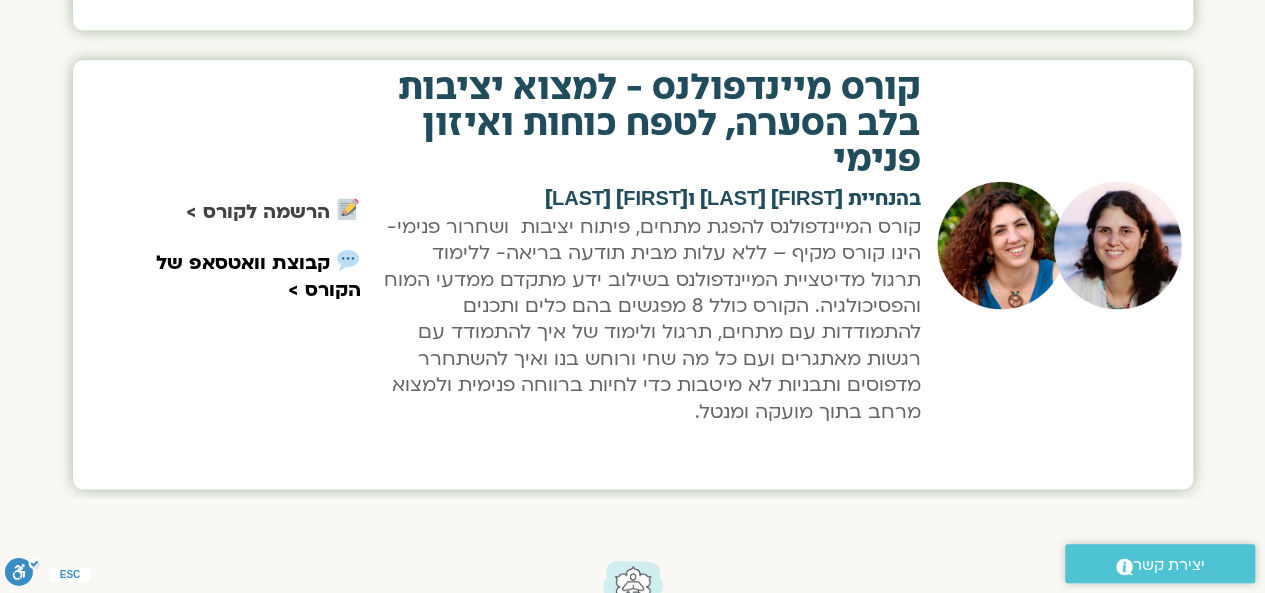 click on "הרשמה לקורס >" at bounding box center [258, 212] 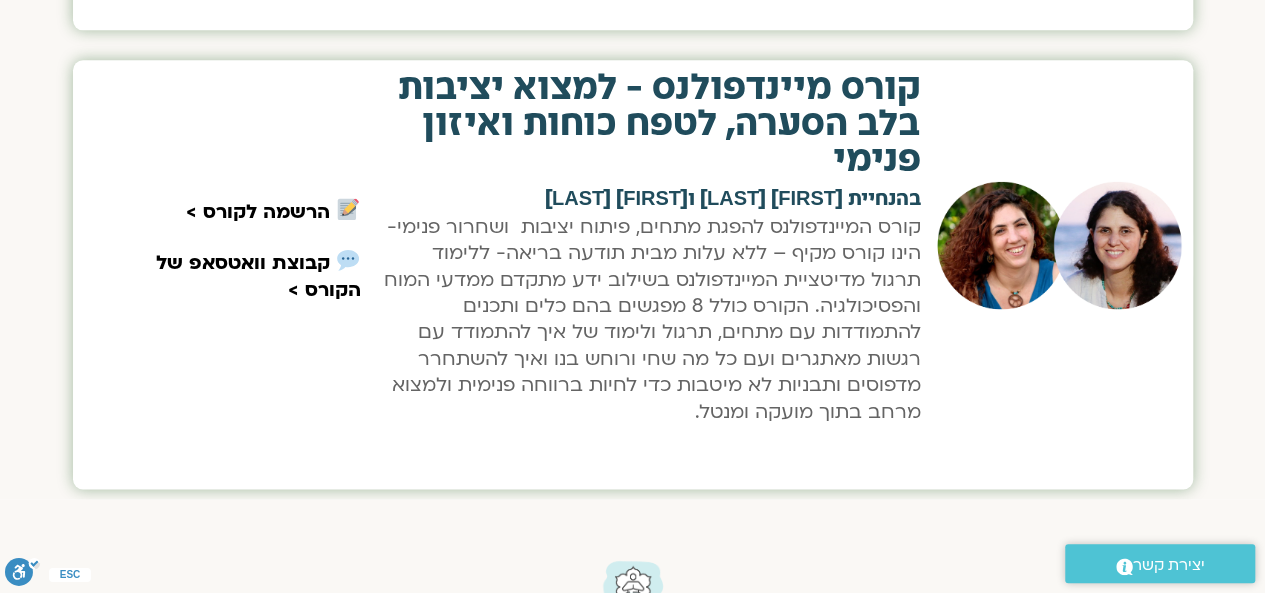 scroll, scrollTop: 912, scrollLeft: 0, axis: vertical 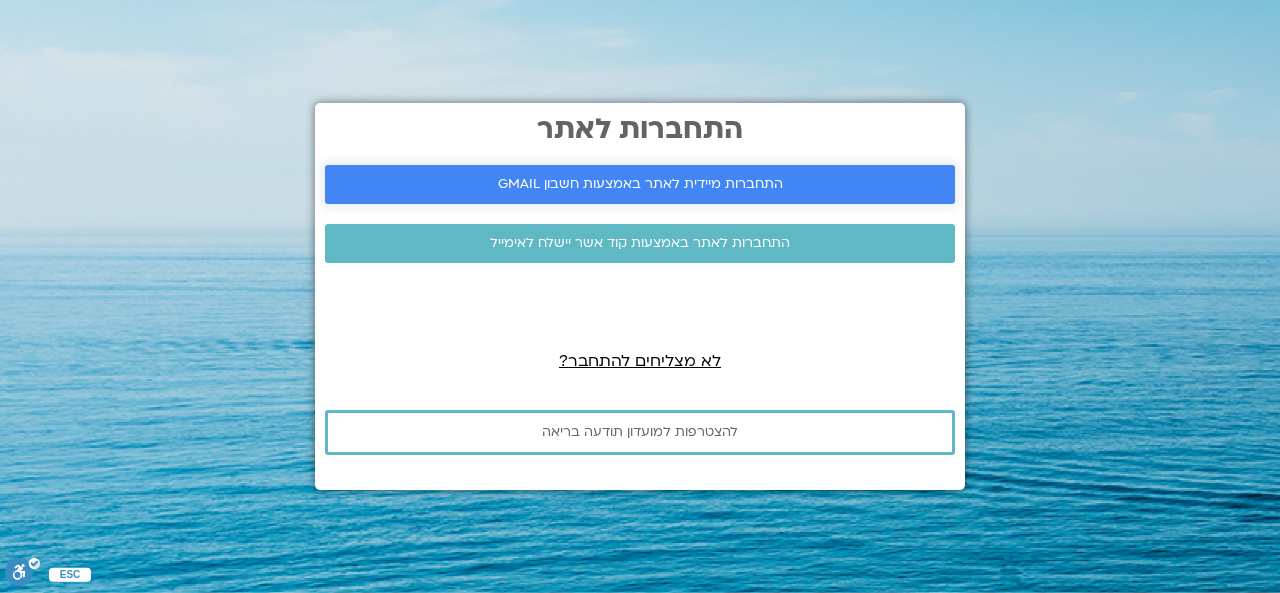 click on "התחברות מיידית לאתר באמצעות חשבון GMAIL" at bounding box center [640, 184] 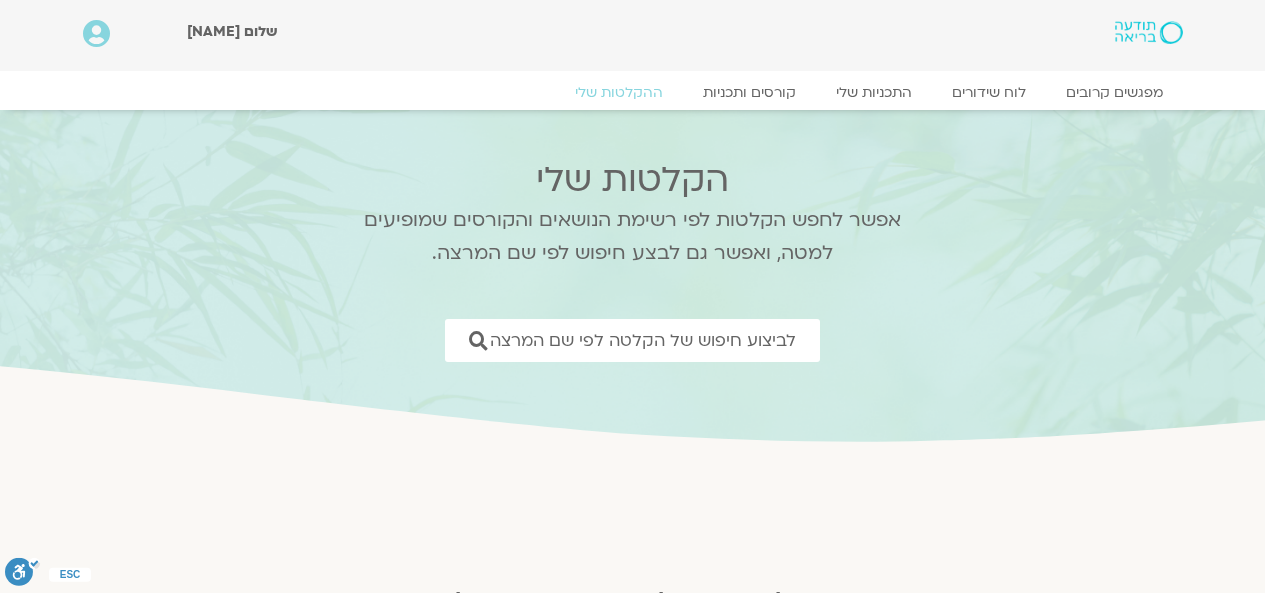 scroll, scrollTop: 0, scrollLeft: 0, axis: both 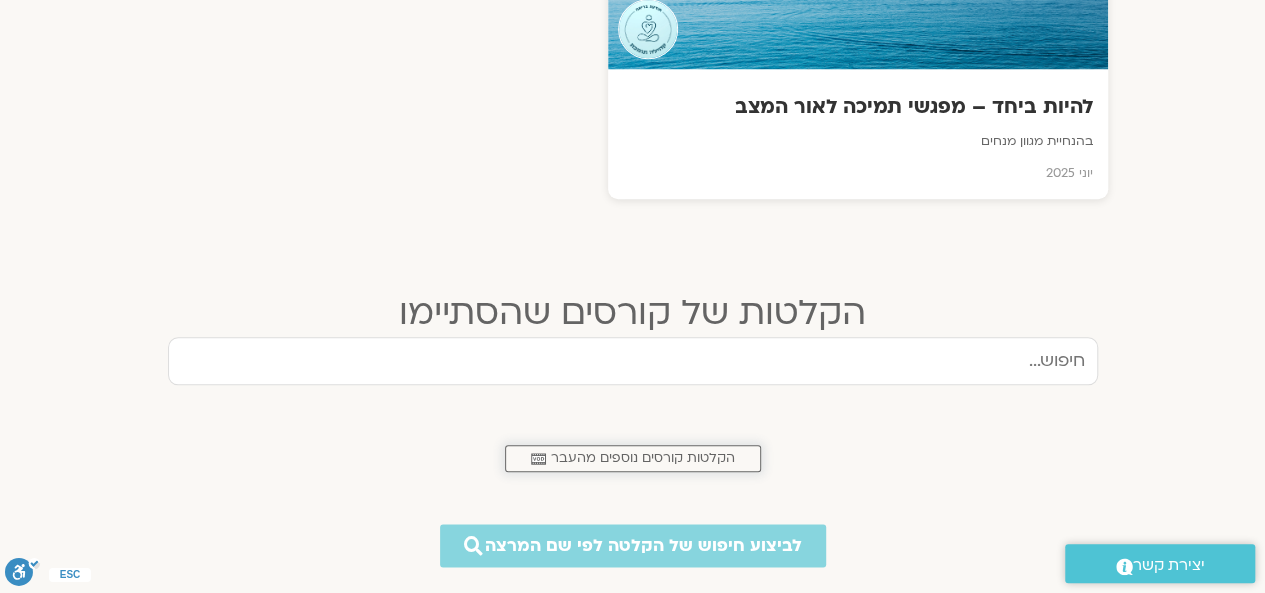 click on "הקלטות קורסים נוספים מהעבר" at bounding box center [643, 458] 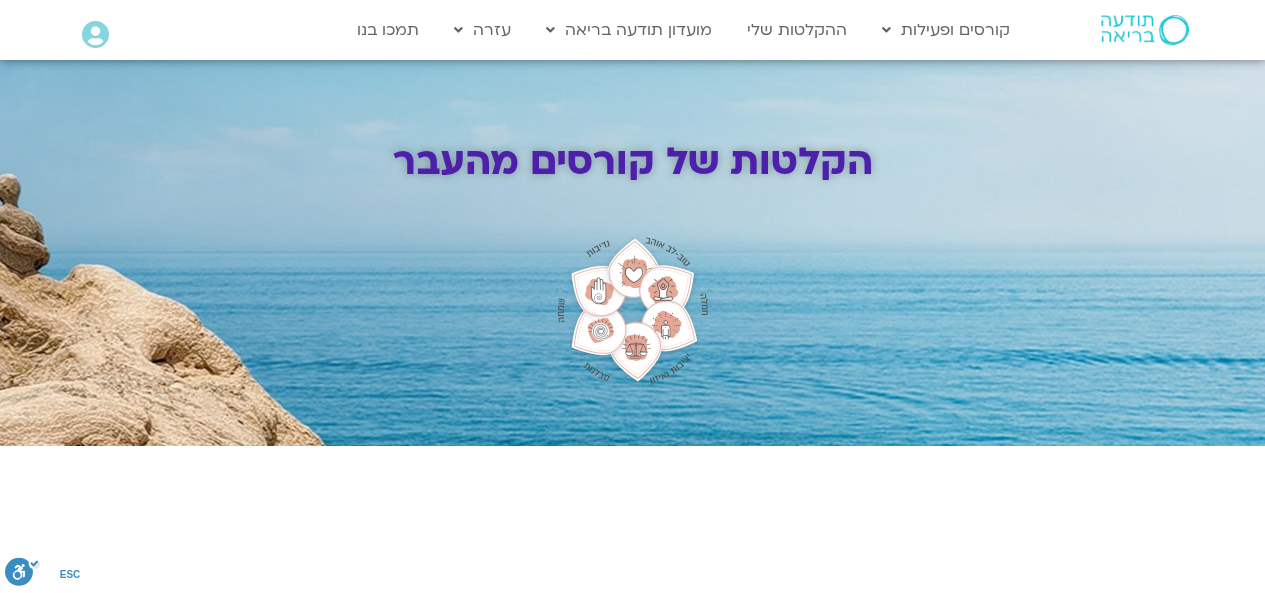 scroll, scrollTop: 0, scrollLeft: 0, axis: both 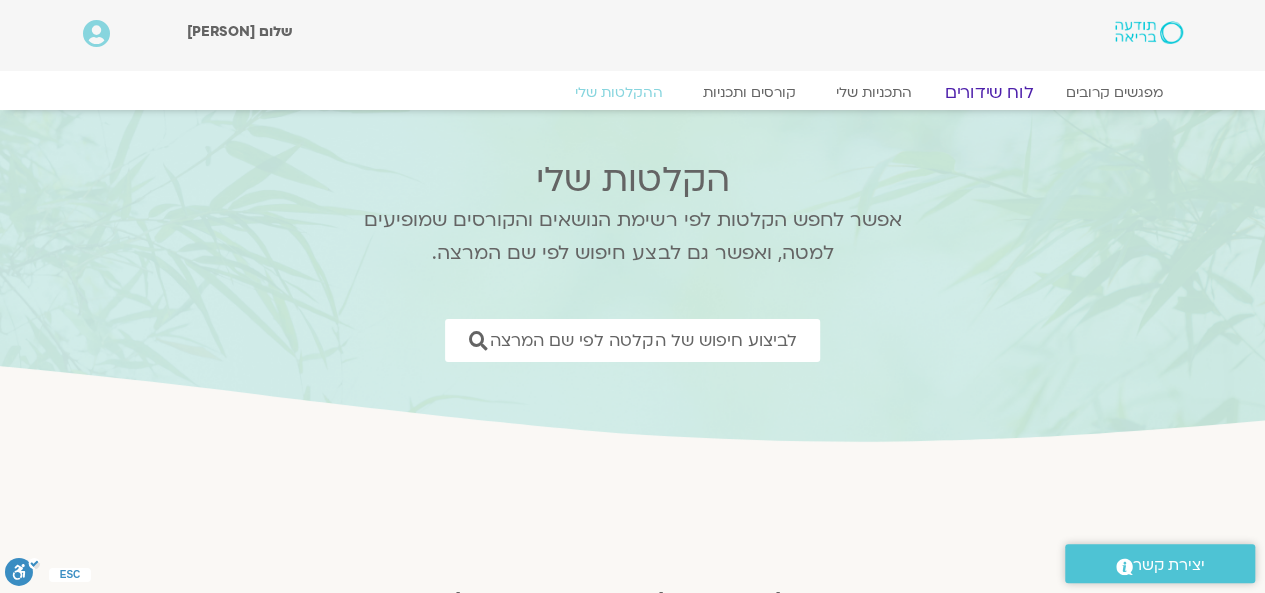 click on "לוח שידורים" 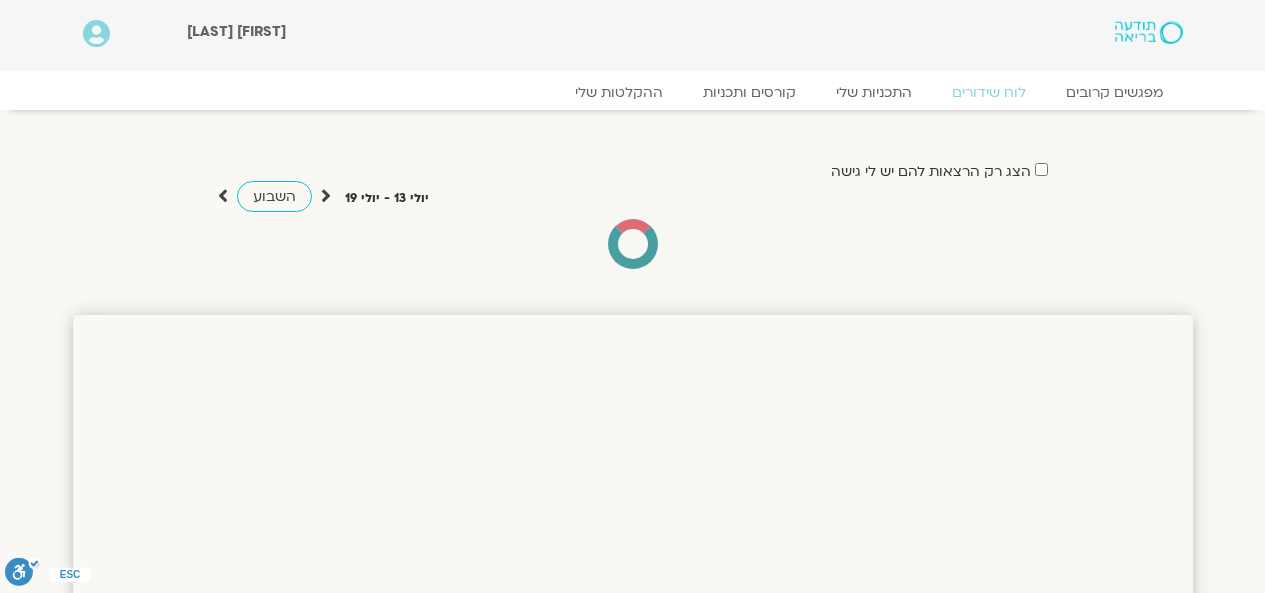 scroll, scrollTop: 0, scrollLeft: 0, axis: both 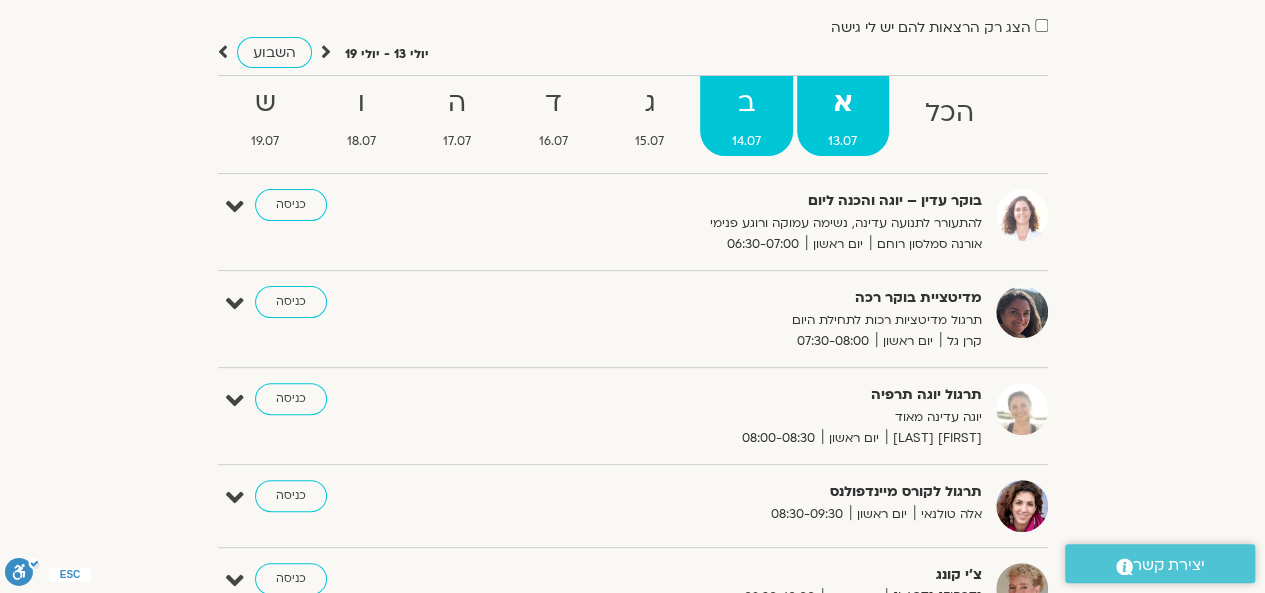 click on "ב" at bounding box center (746, 103) 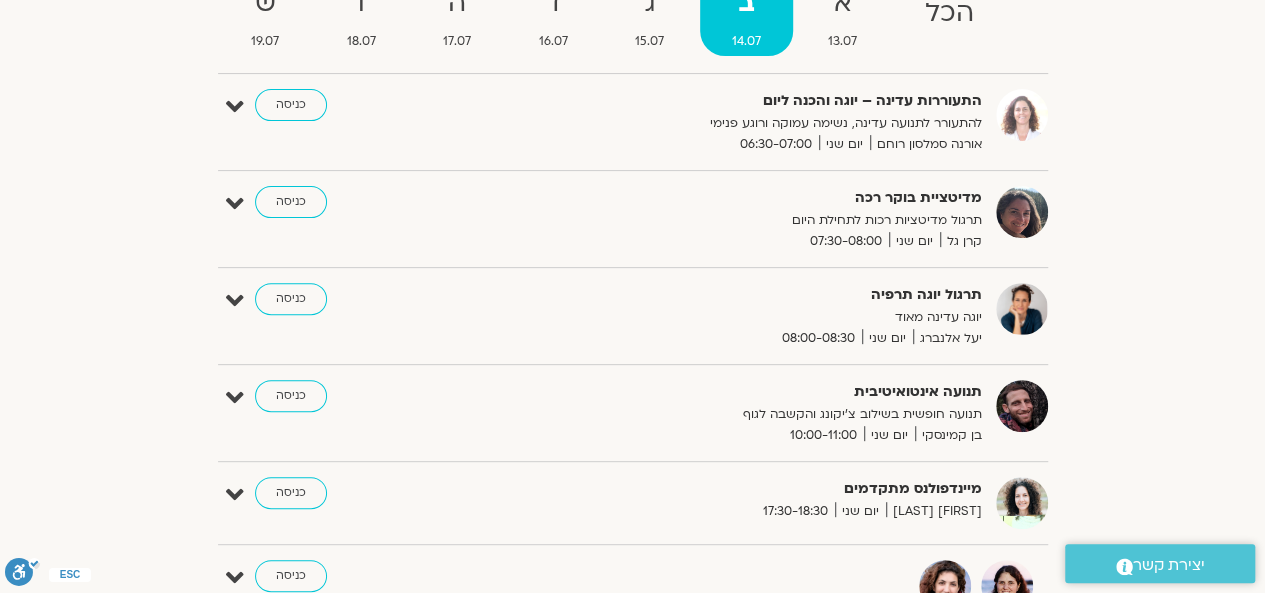 scroll, scrollTop: 144, scrollLeft: 0, axis: vertical 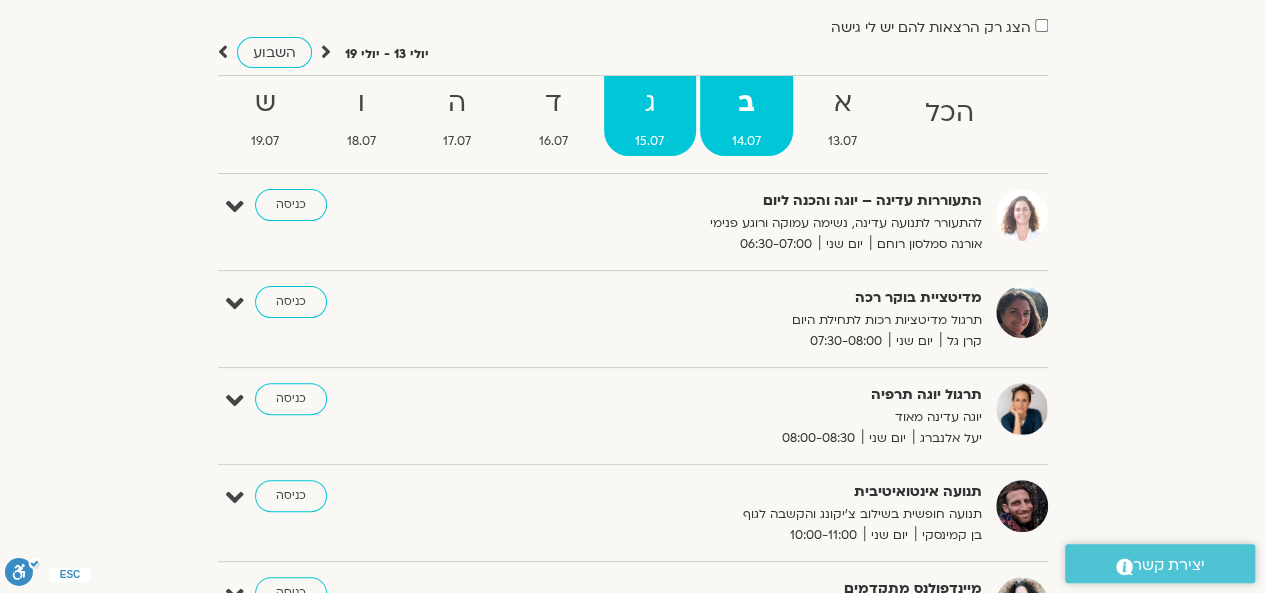 click on "ג" at bounding box center [650, 103] 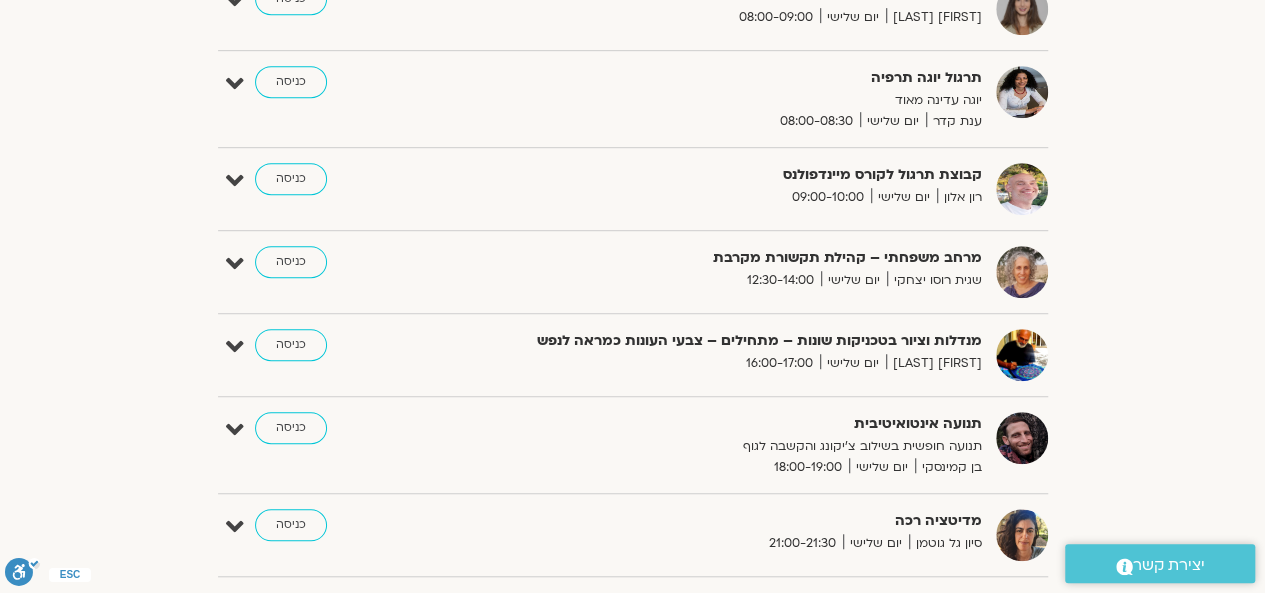 scroll, scrollTop: 44, scrollLeft: 0, axis: vertical 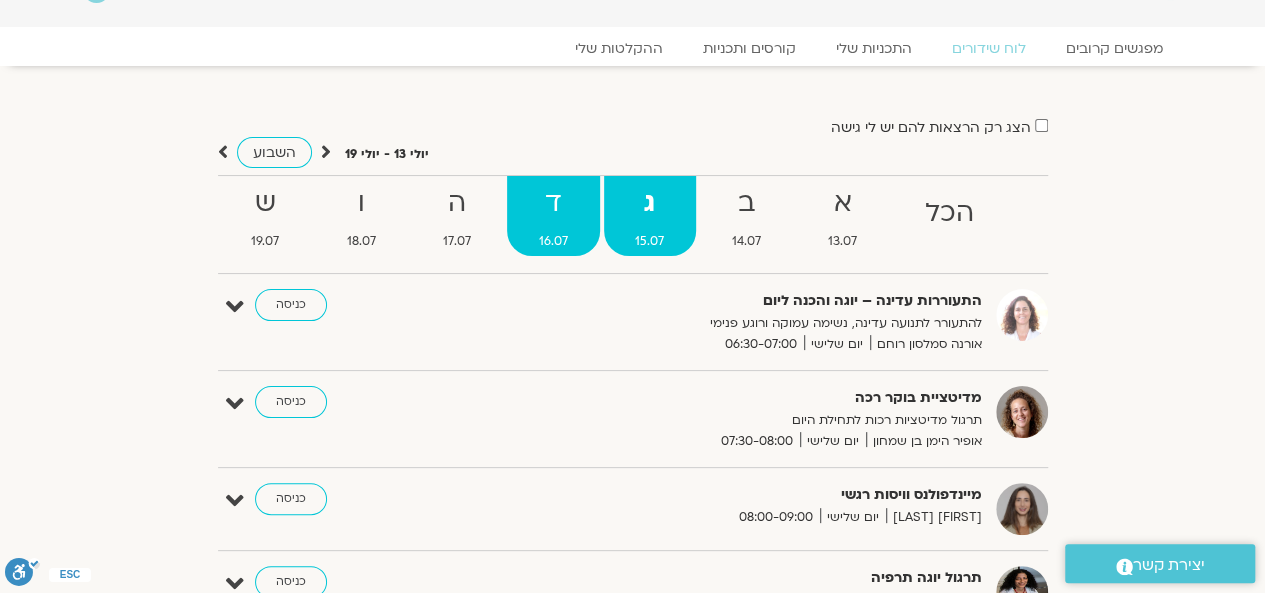 click on "ד" at bounding box center [553, 203] 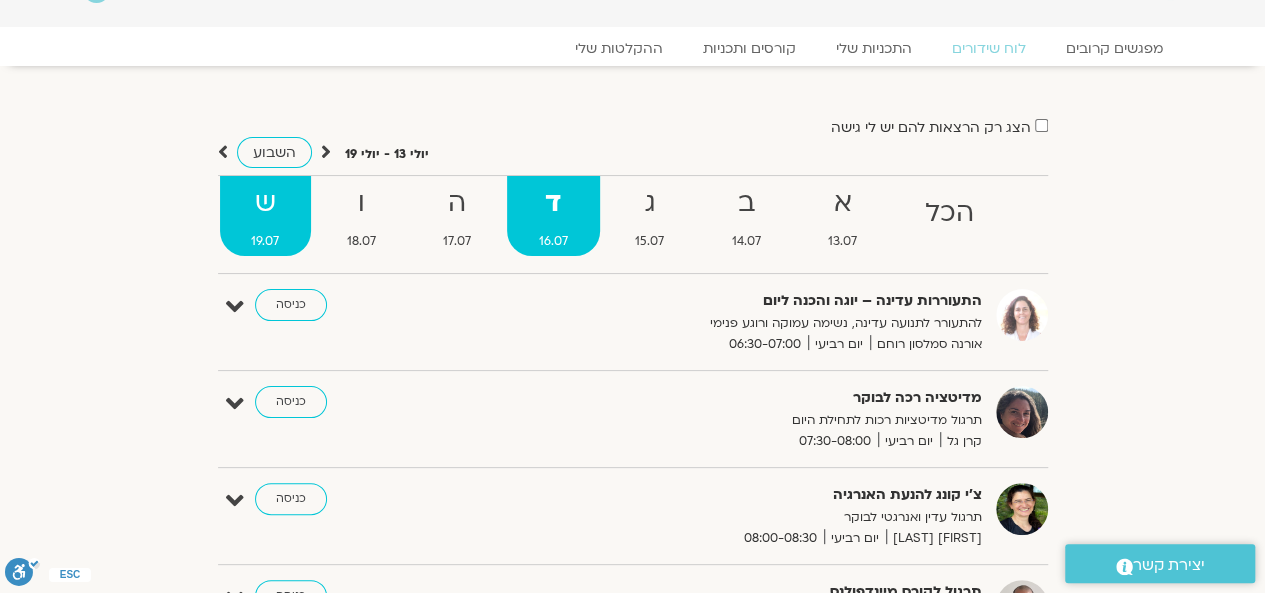 click on "ש" at bounding box center (266, 203) 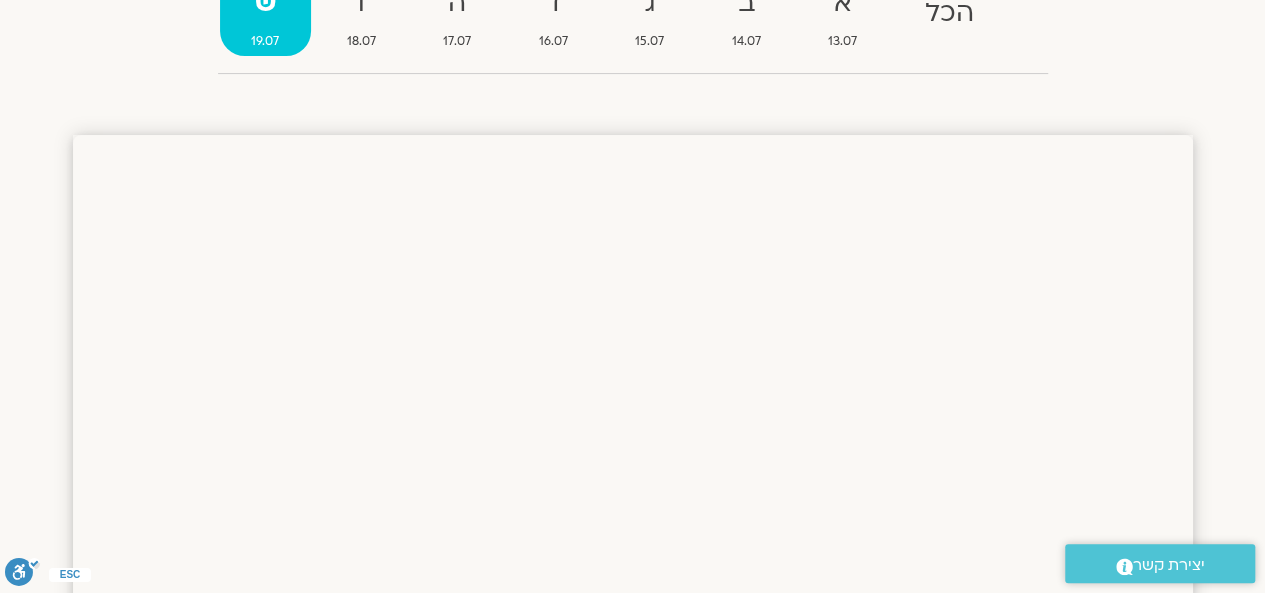 scroll, scrollTop: 44, scrollLeft: 0, axis: vertical 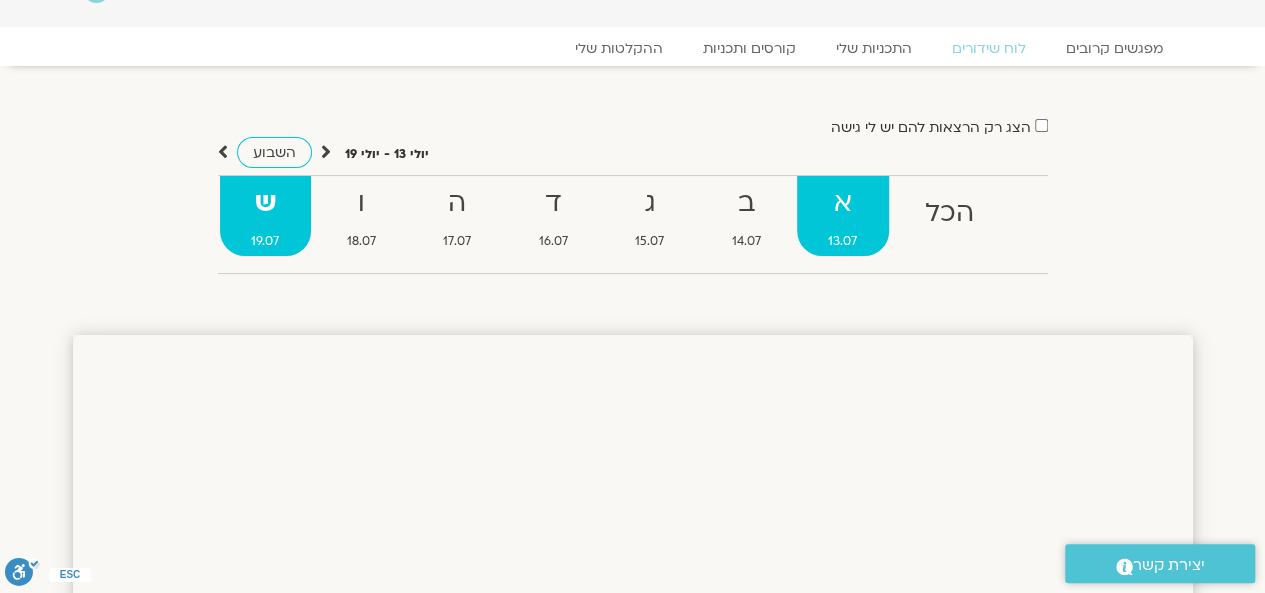click on "א" at bounding box center [843, 203] 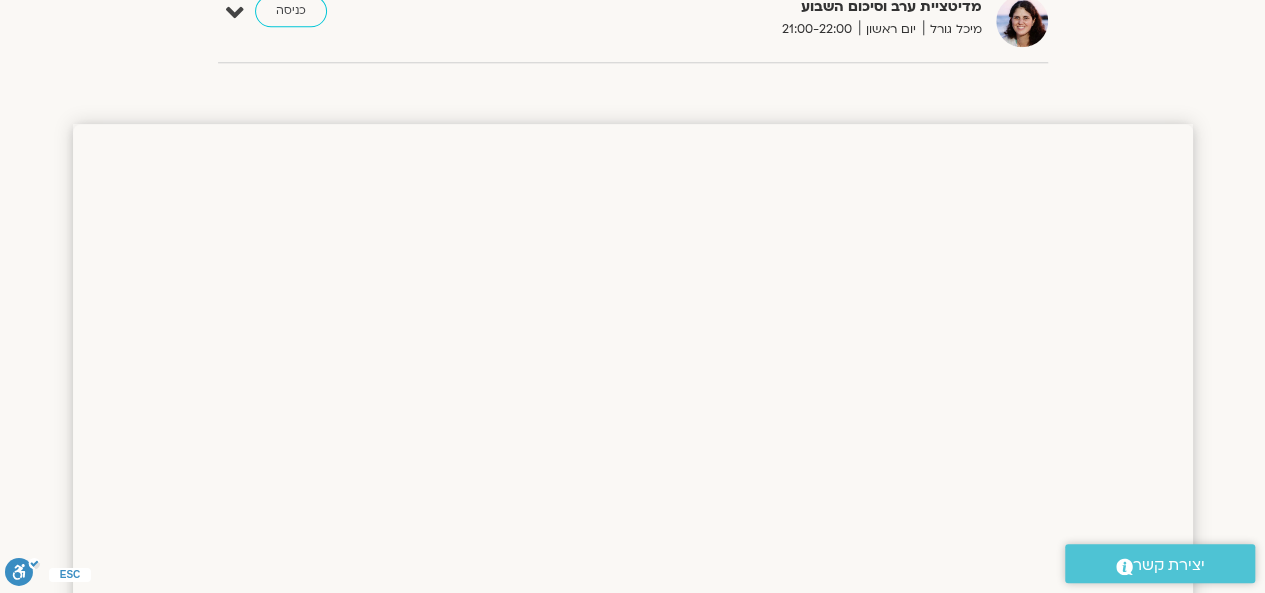 scroll, scrollTop: 1244, scrollLeft: 0, axis: vertical 